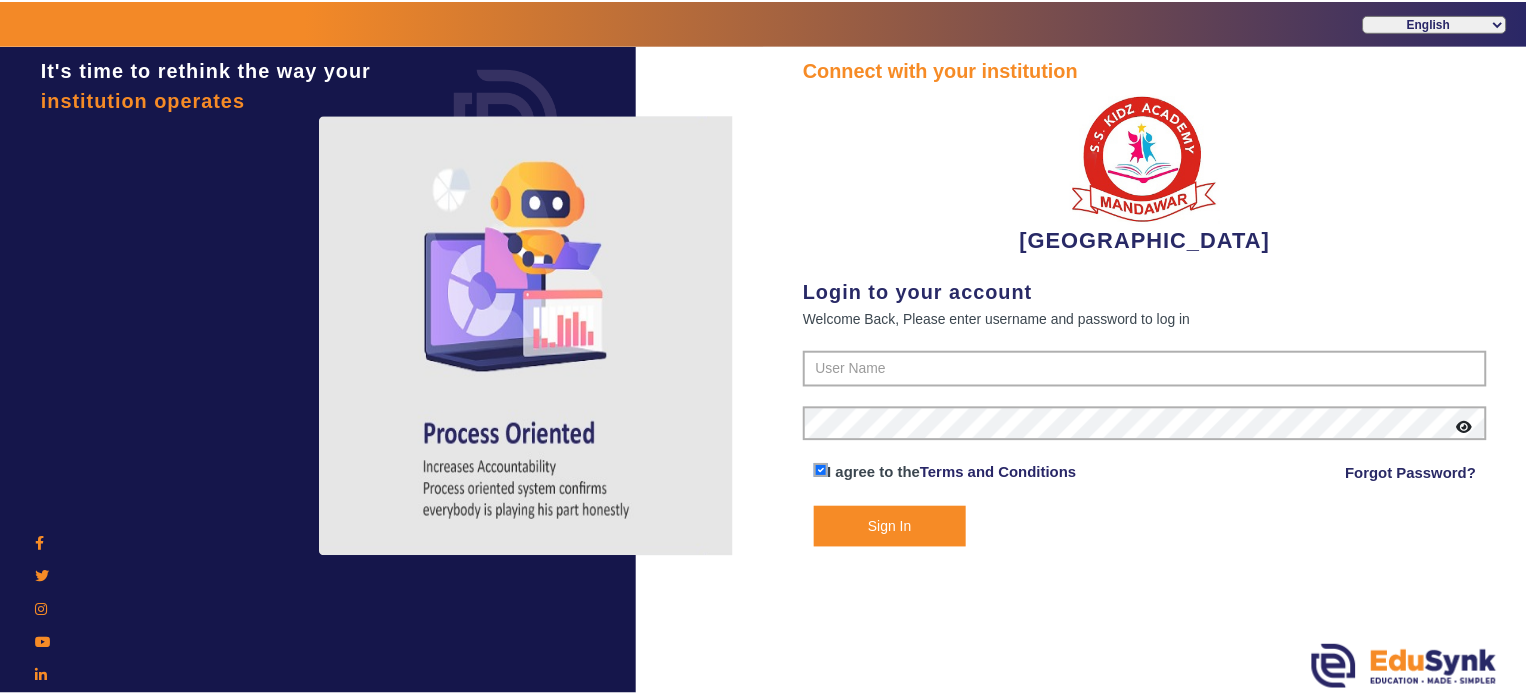 scroll, scrollTop: 0, scrollLeft: 0, axis: both 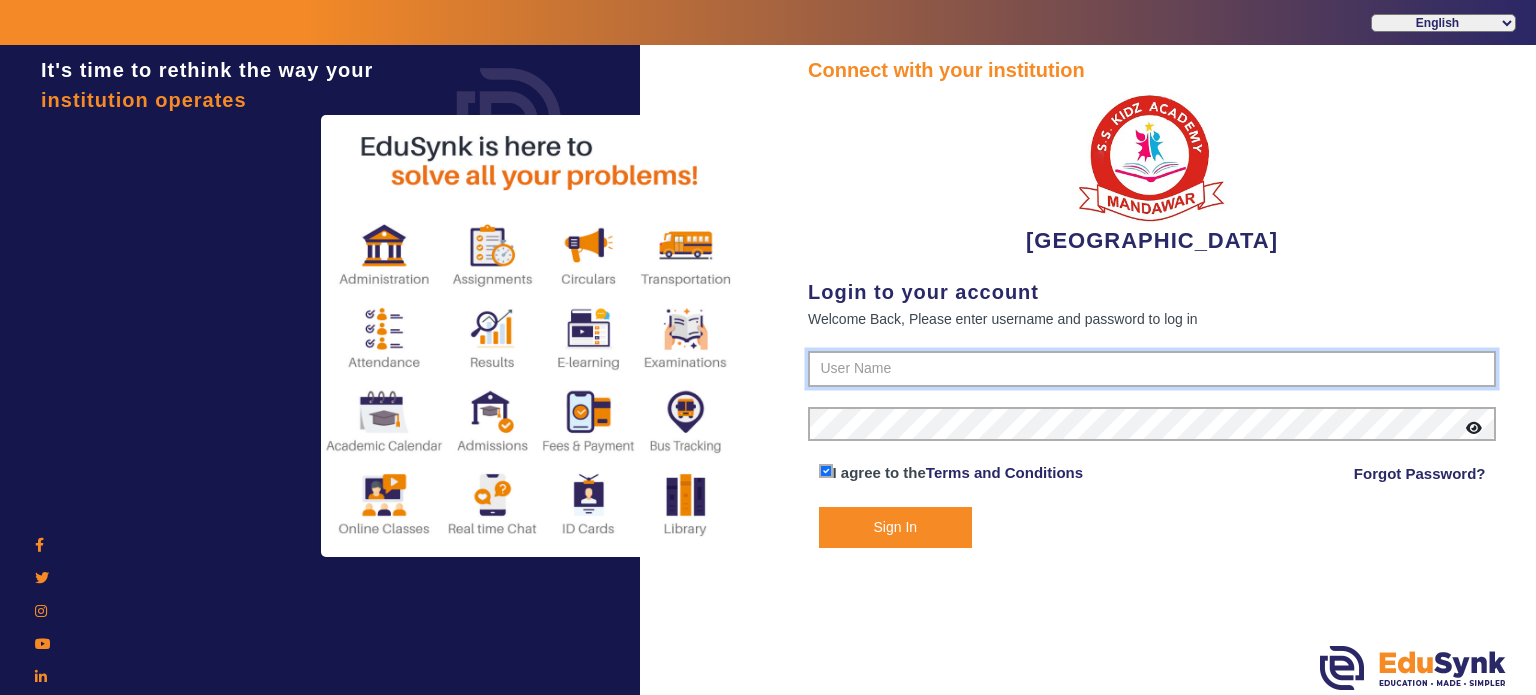 type on "9928895959" 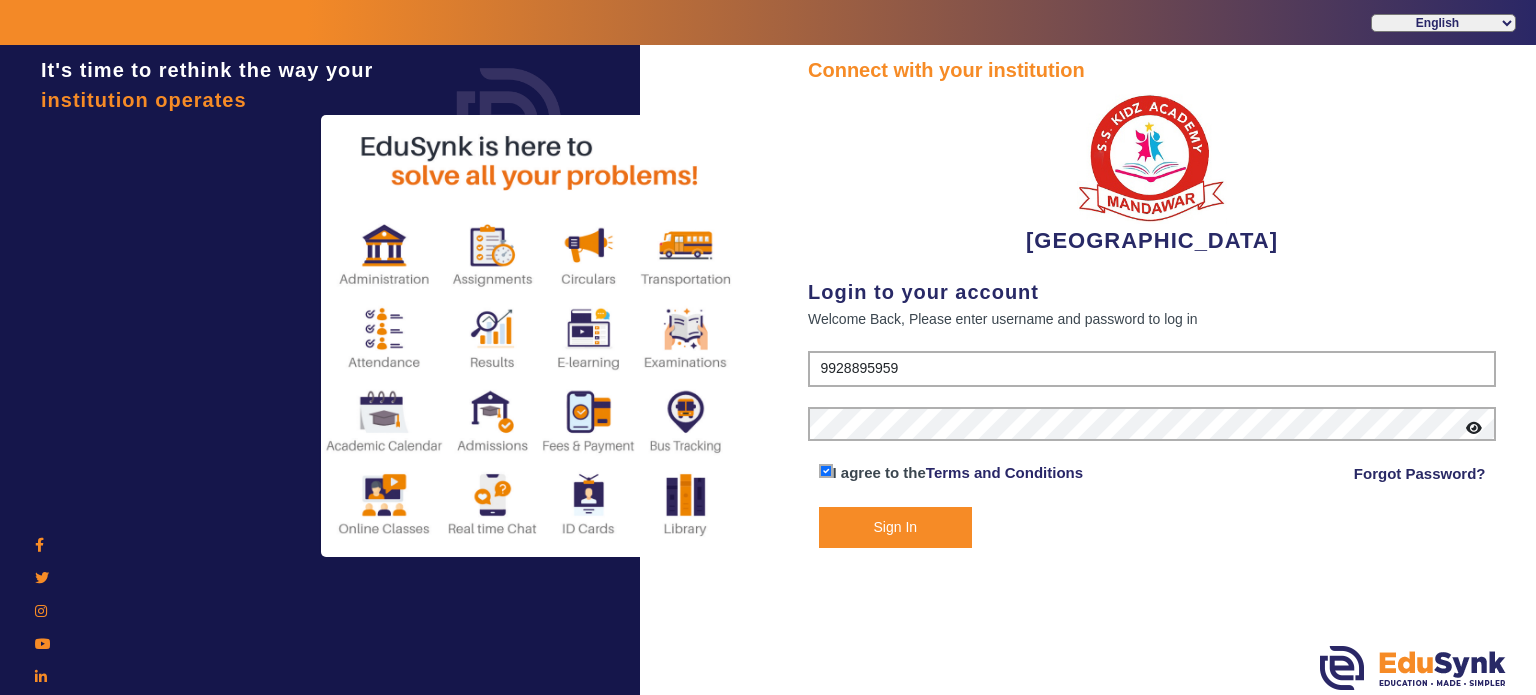 click on "Sign In" 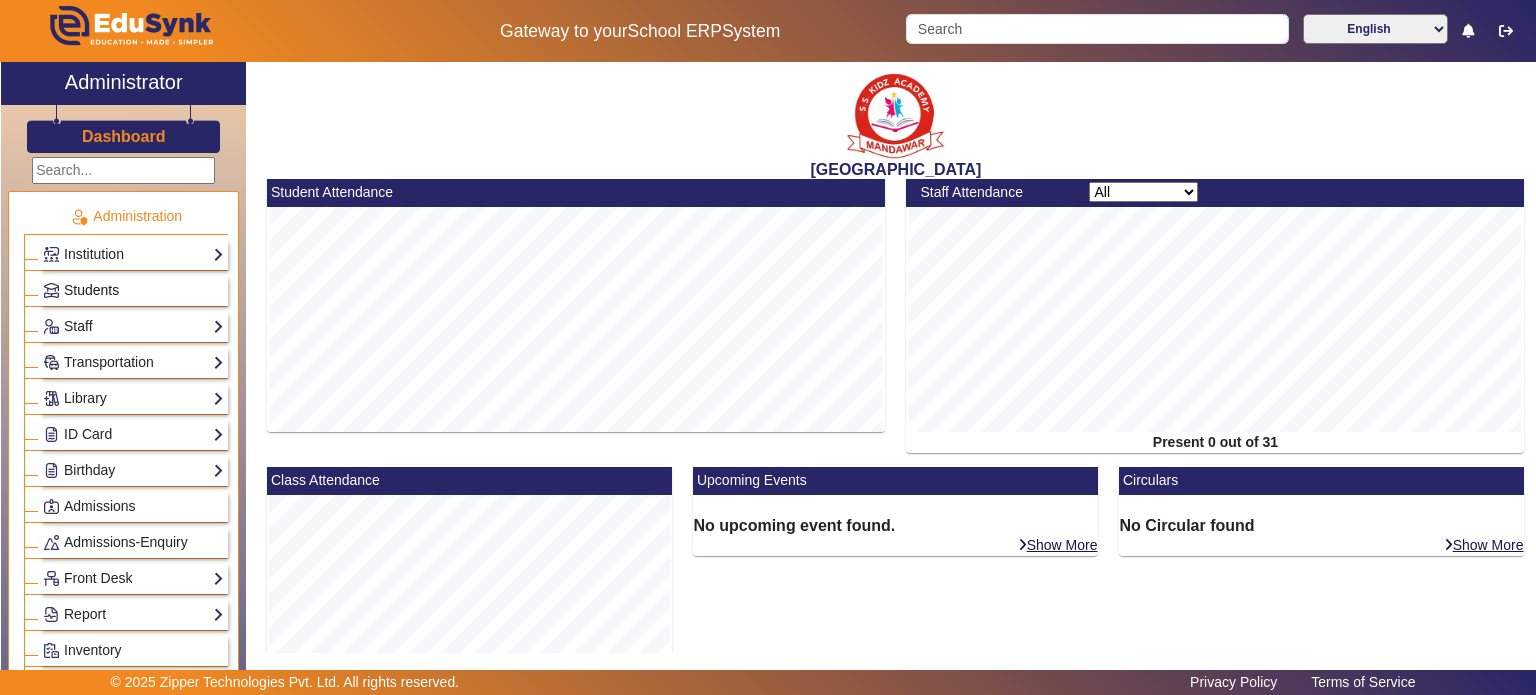 click on "Students" 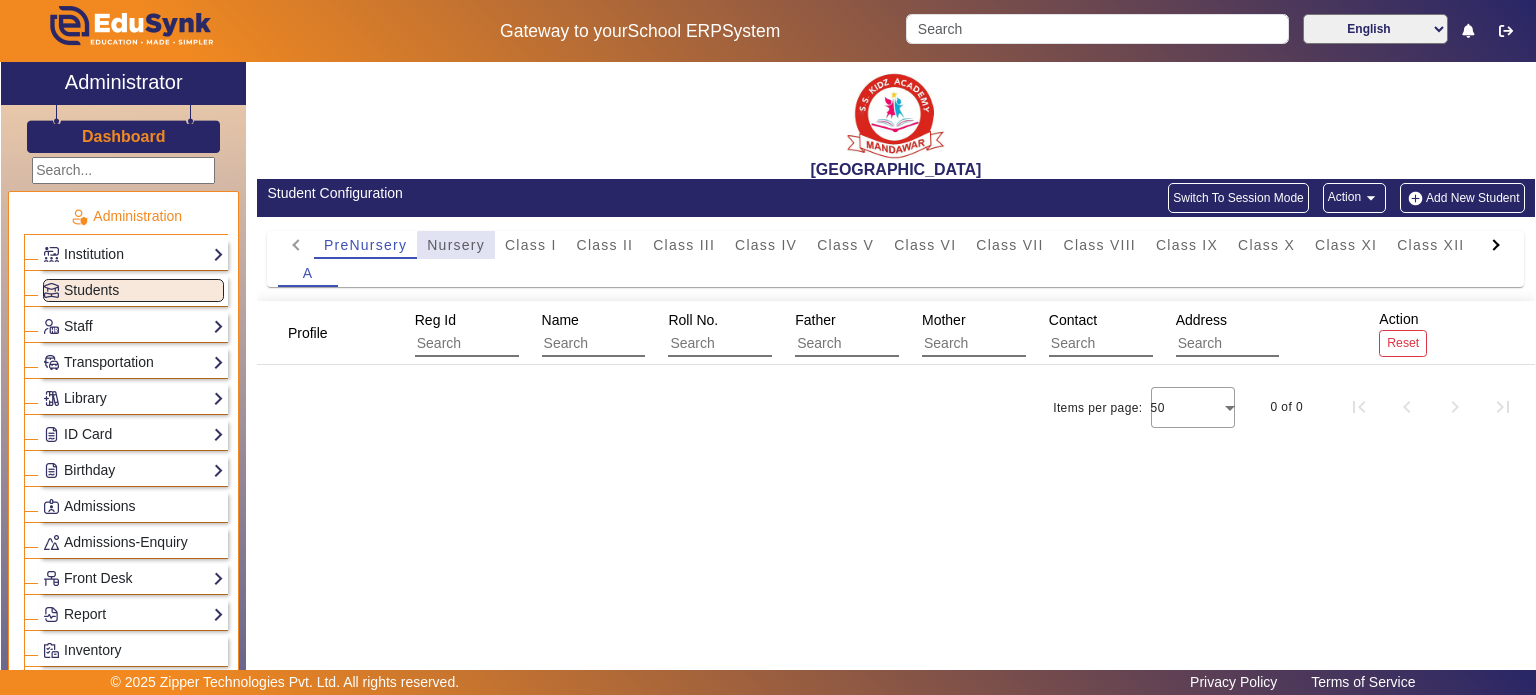 click on "Nursery" at bounding box center [456, 245] 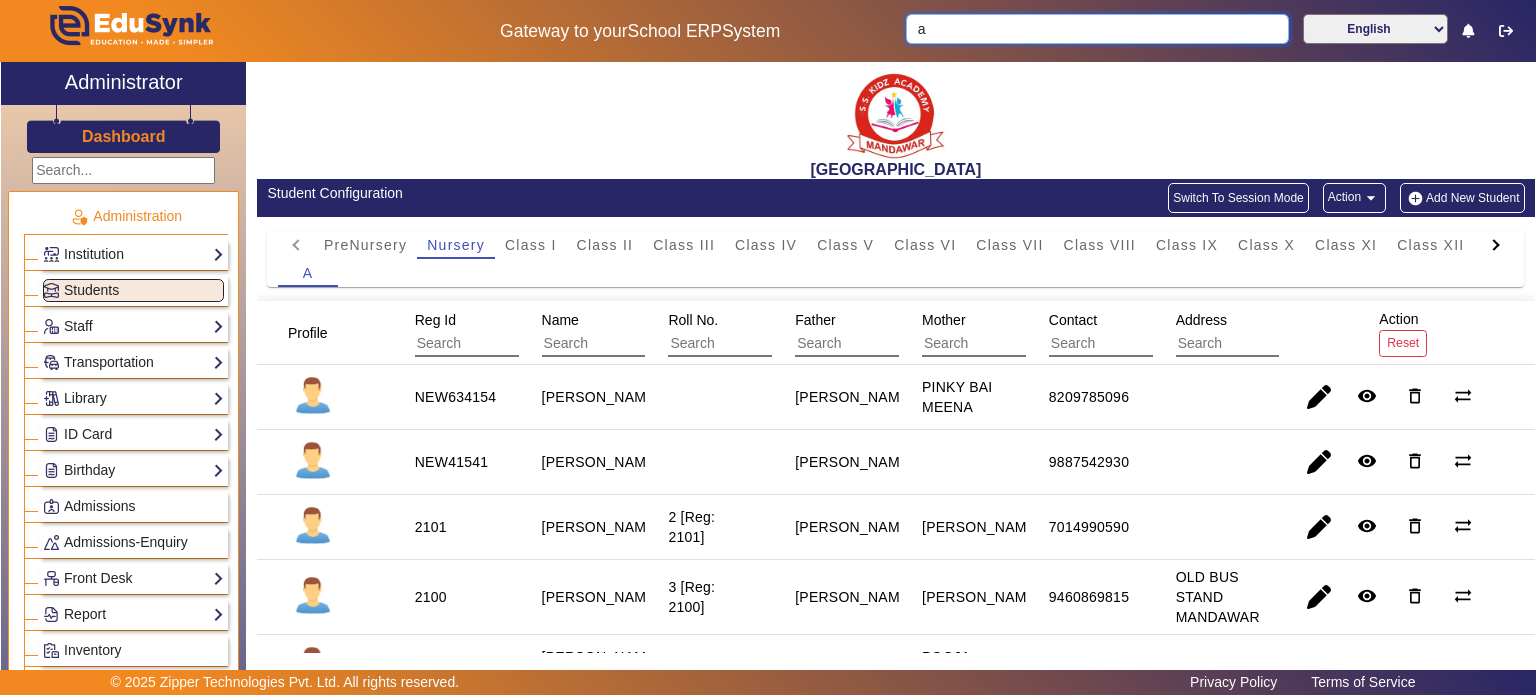 click on "a" at bounding box center (1097, 29) 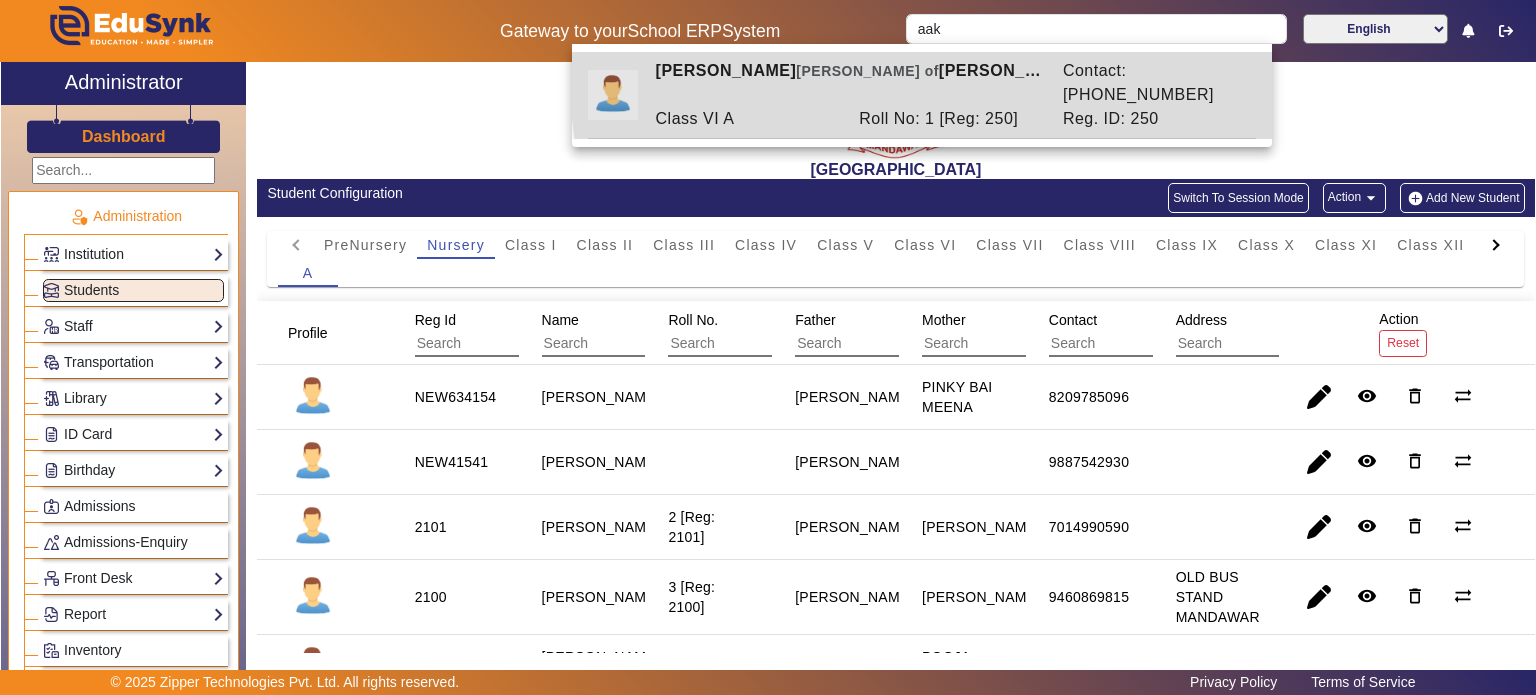 click on "Contact: 8107925240" at bounding box center [1154, 83] 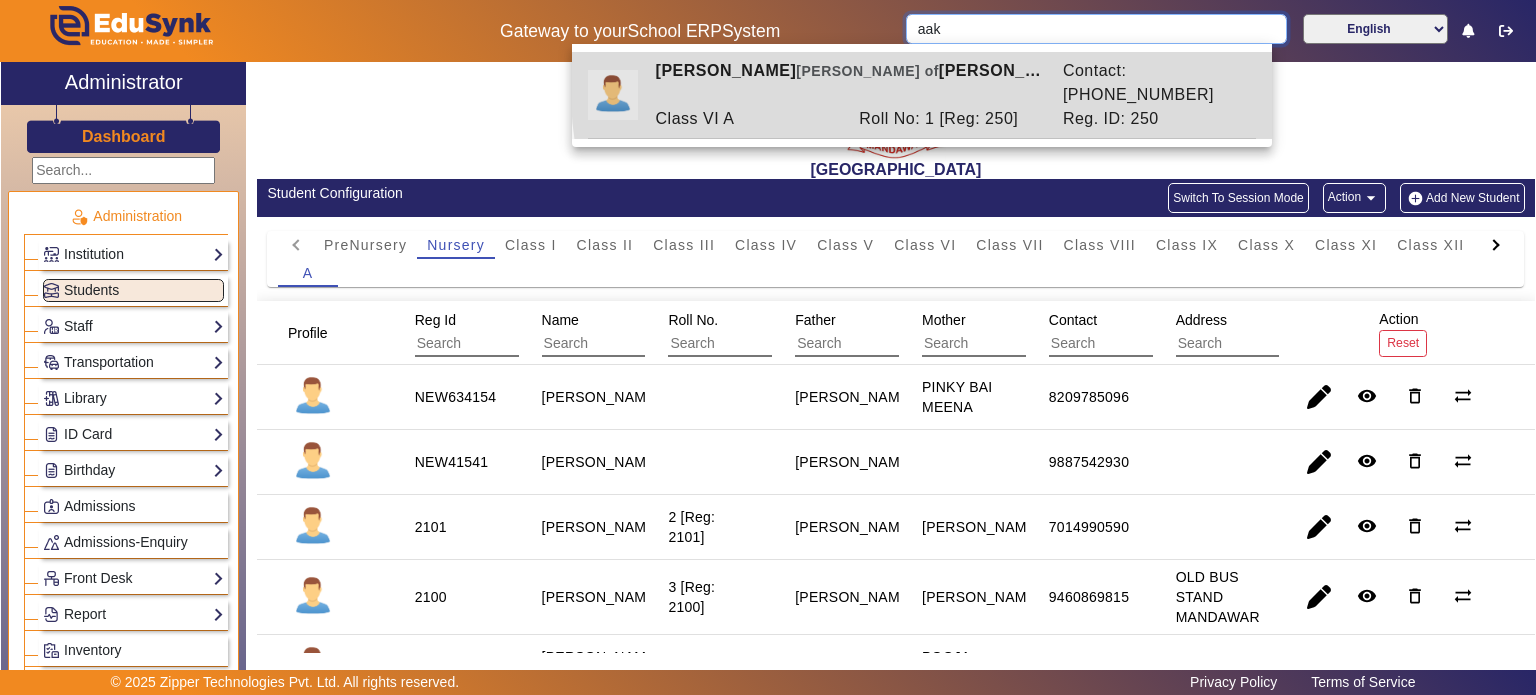 type on "AAKASH MINA" 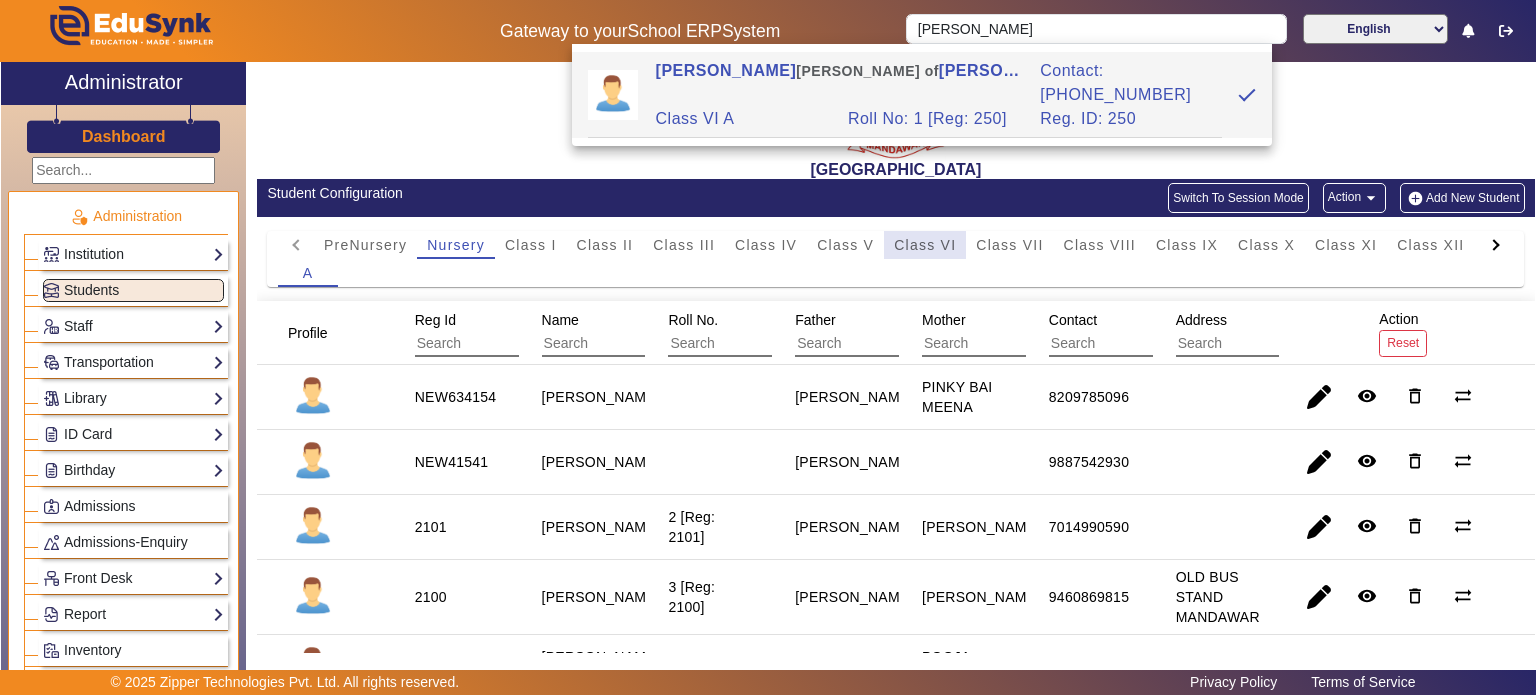 click on "Class VI" at bounding box center (925, 245) 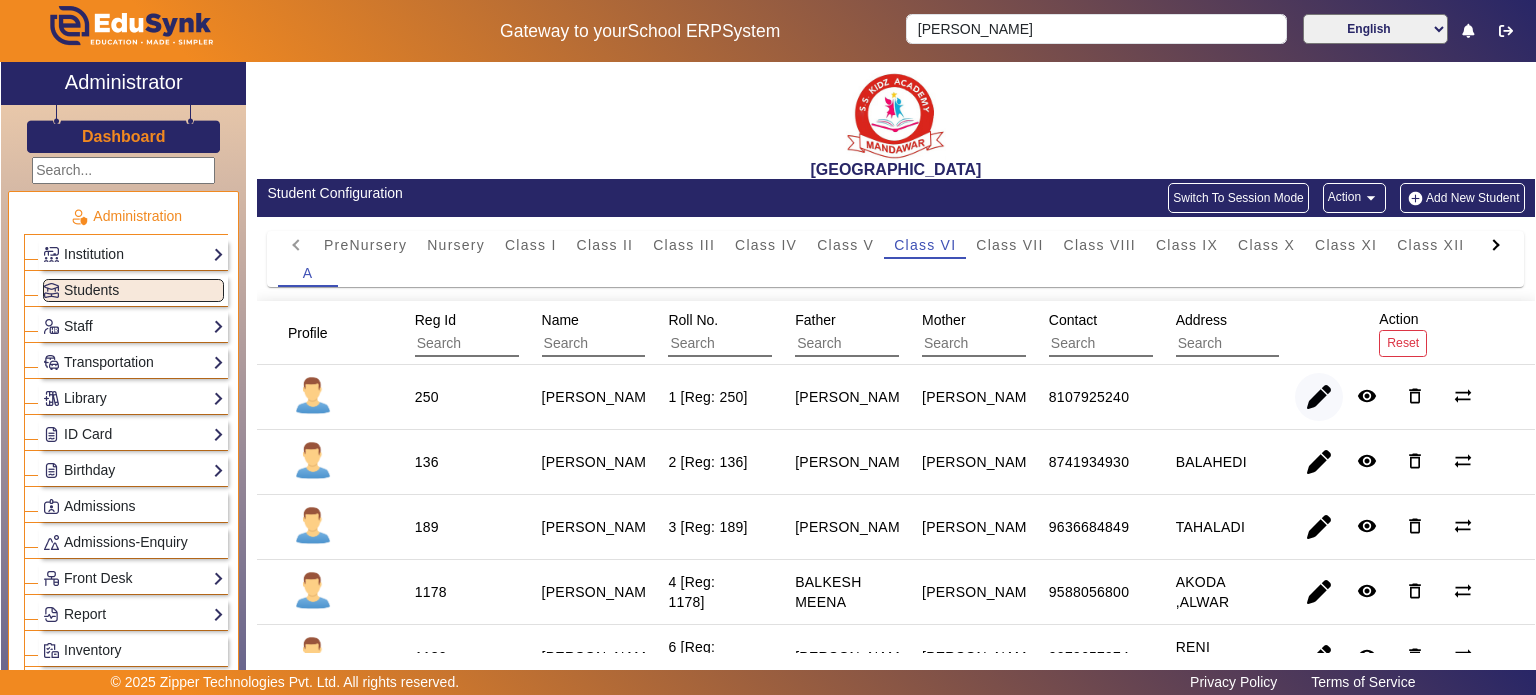 click at bounding box center [1319, 462] 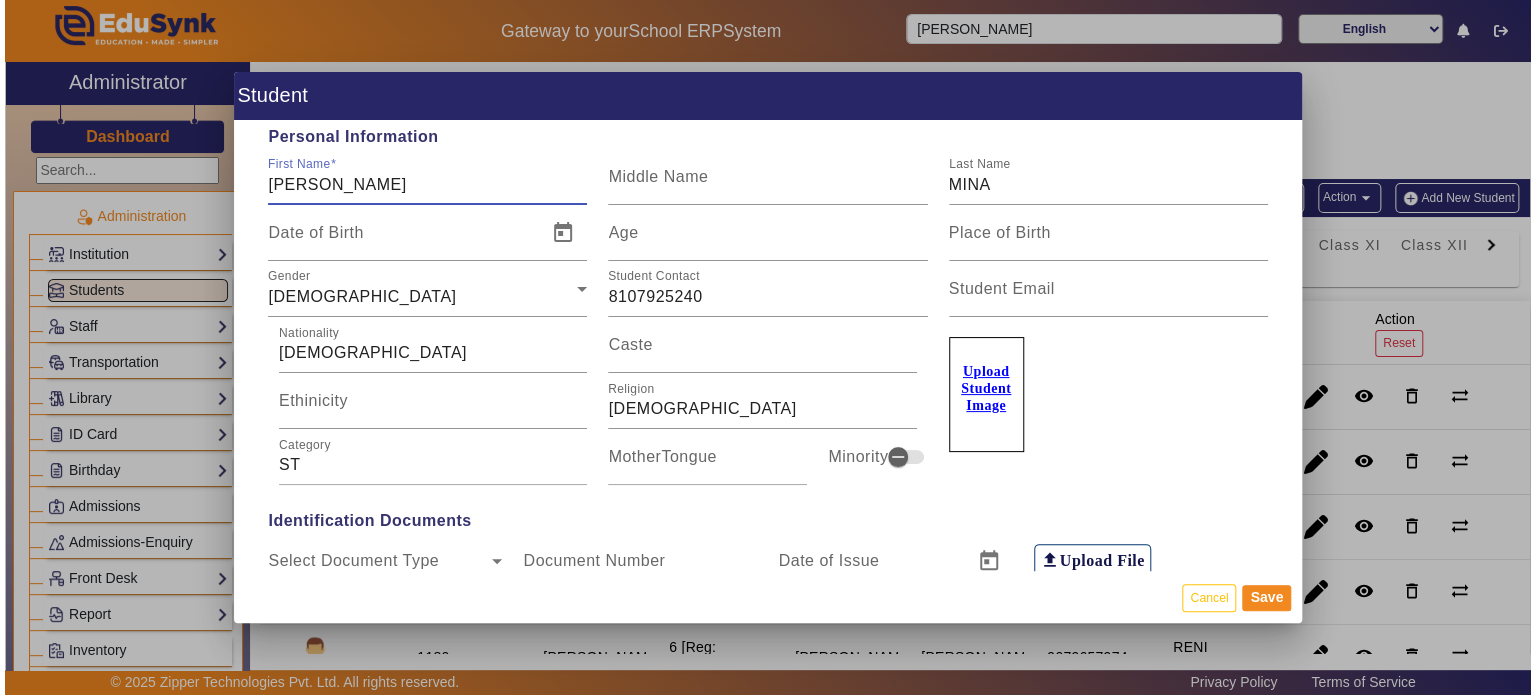scroll, scrollTop: 0, scrollLeft: 0, axis: both 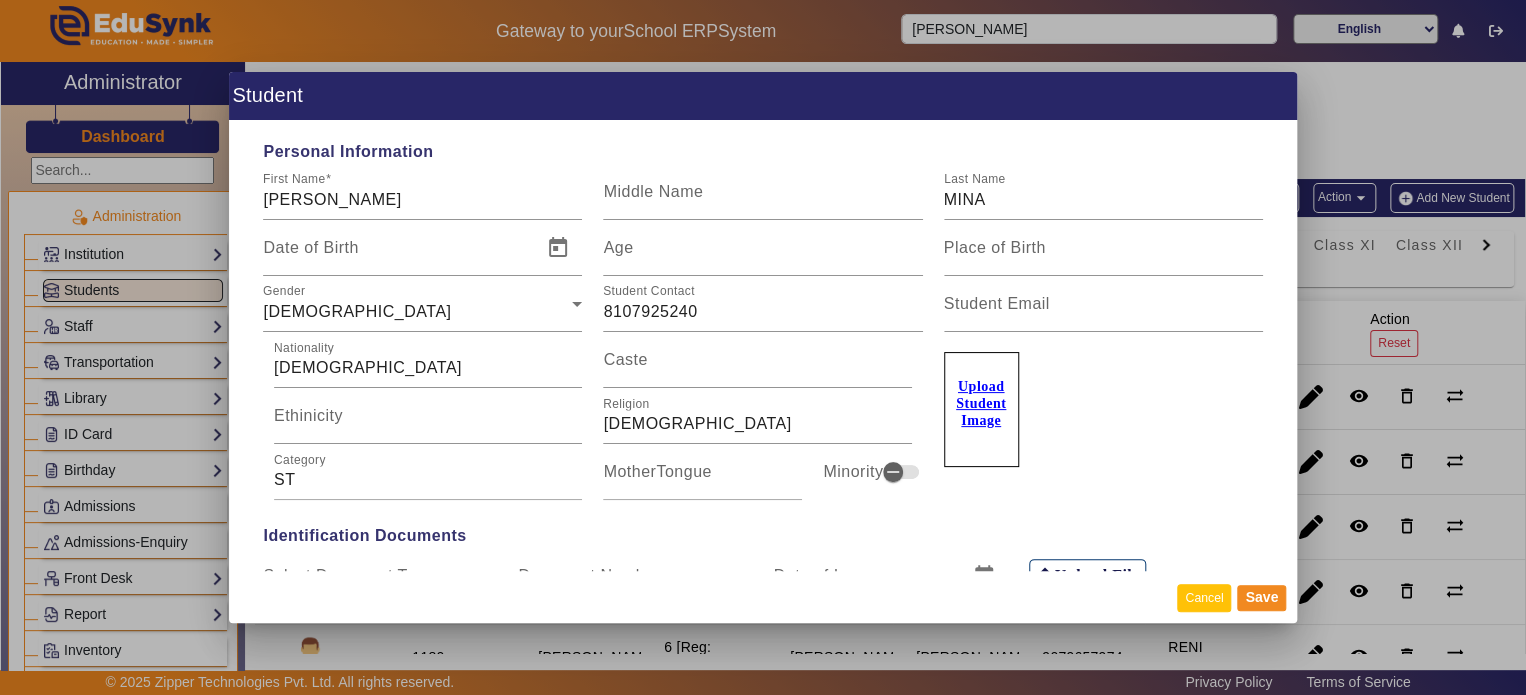 click on "Cancel" at bounding box center (1204, 597) 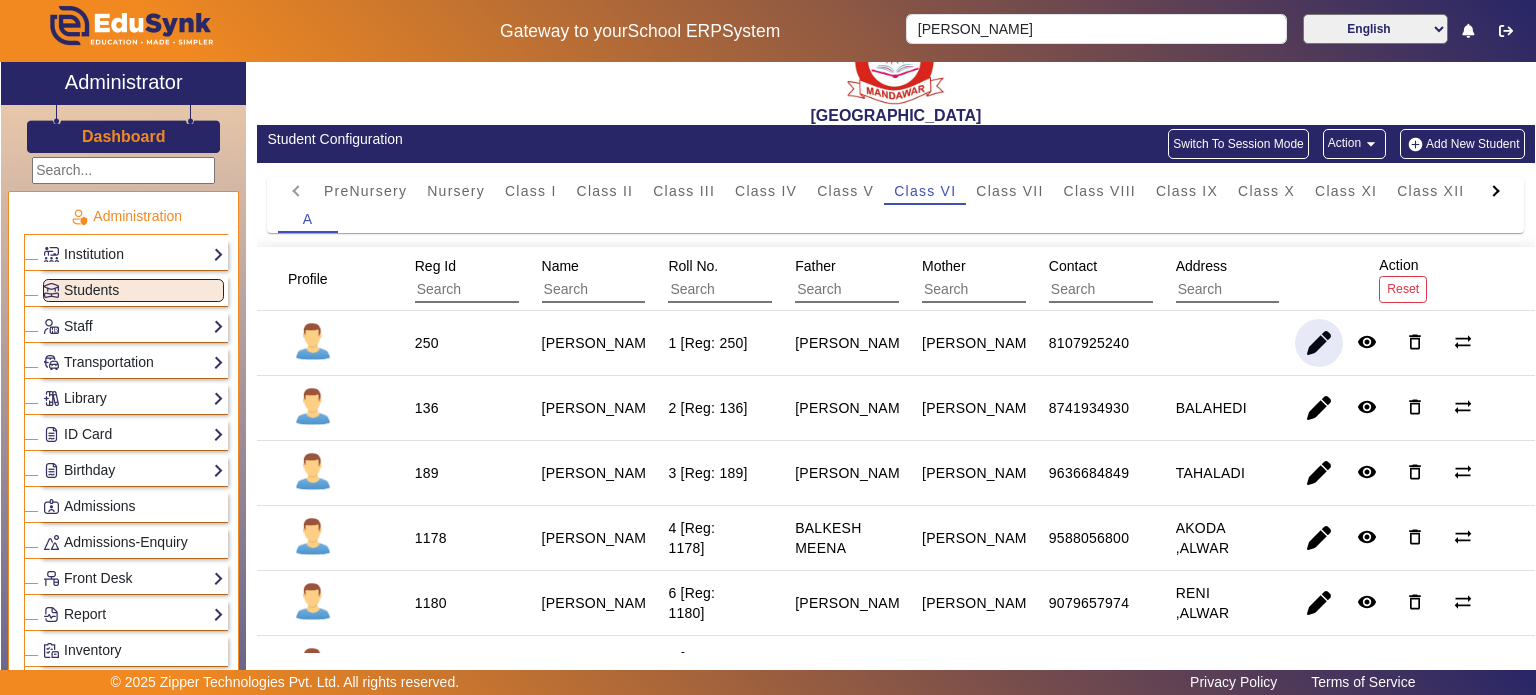 scroll, scrollTop: 95, scrollLeft: 0, axis: vertical 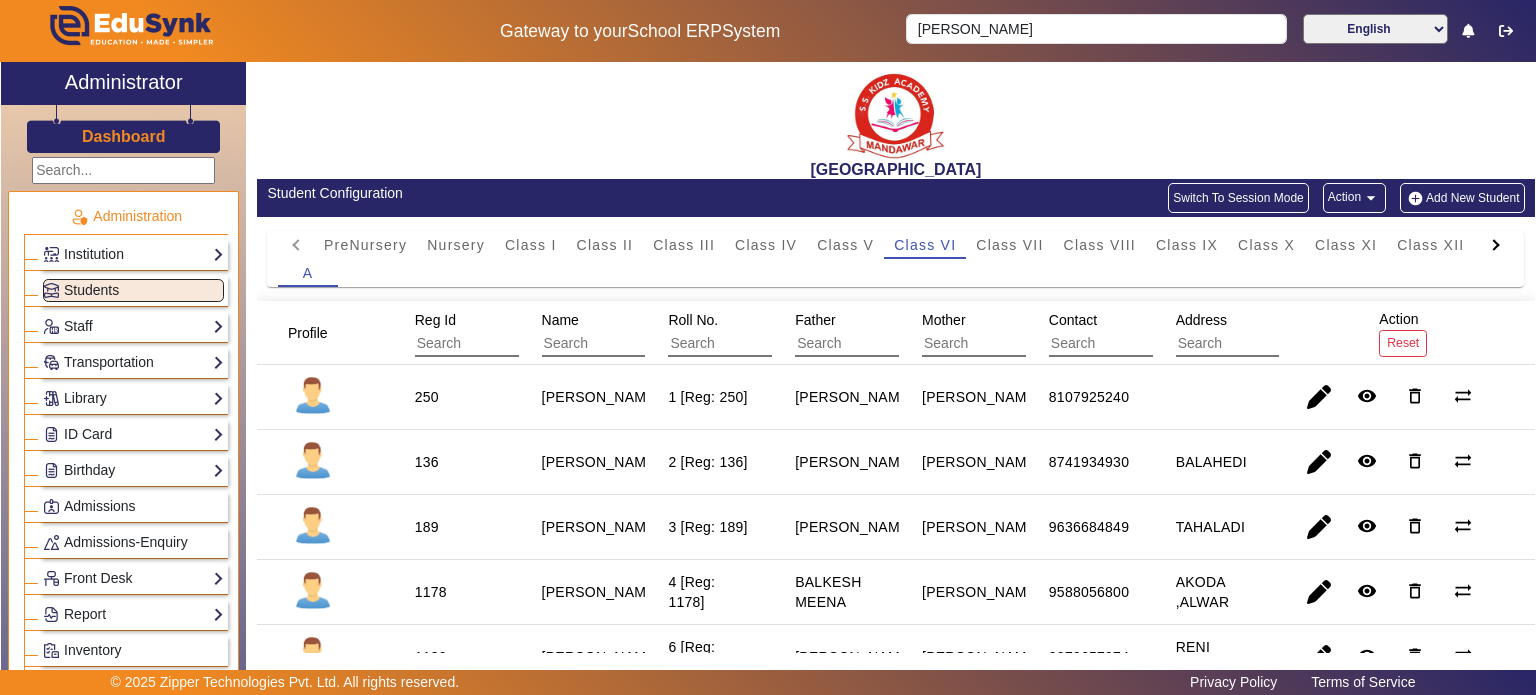 click on "Action  arrow_drop_down" 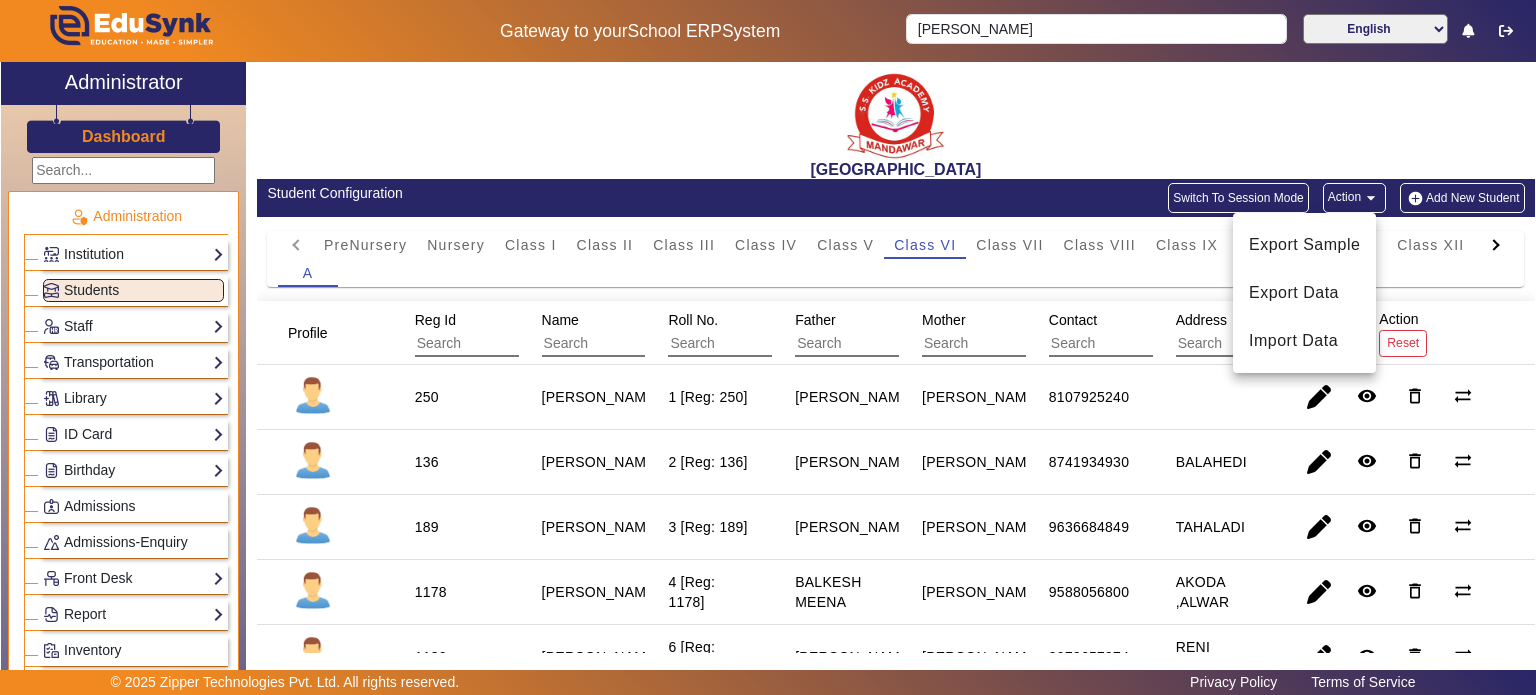 click at bounding box center [768, 347] 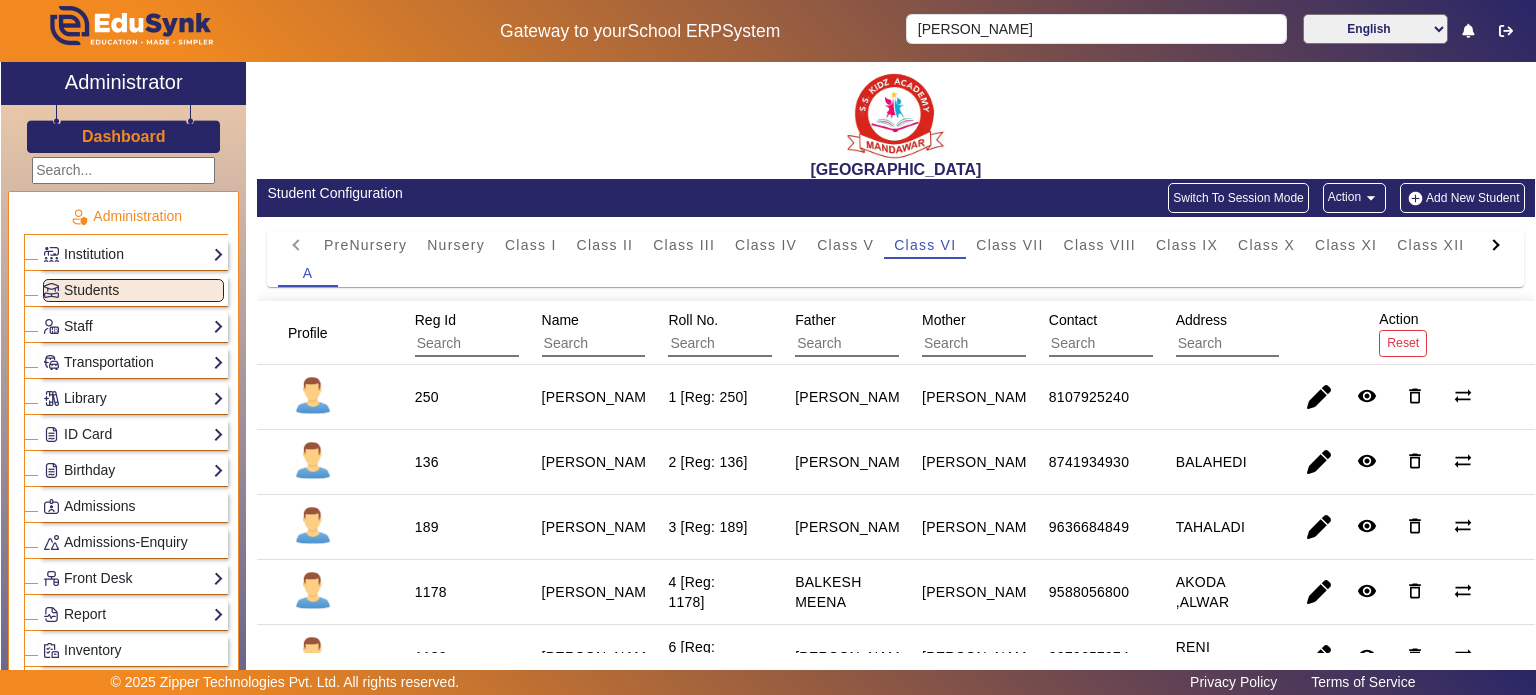 click on "Switch To Session Mode" 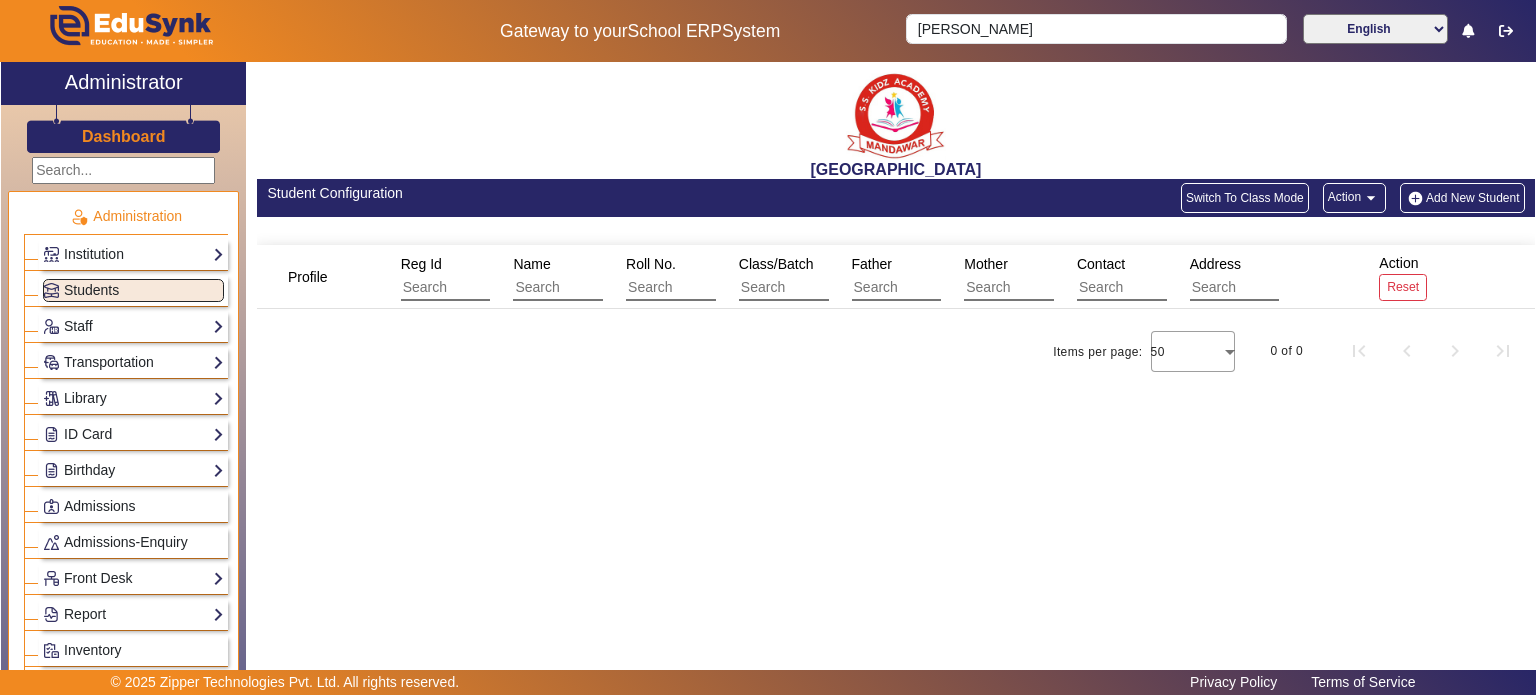 click on "Action  arrow_drop_down" 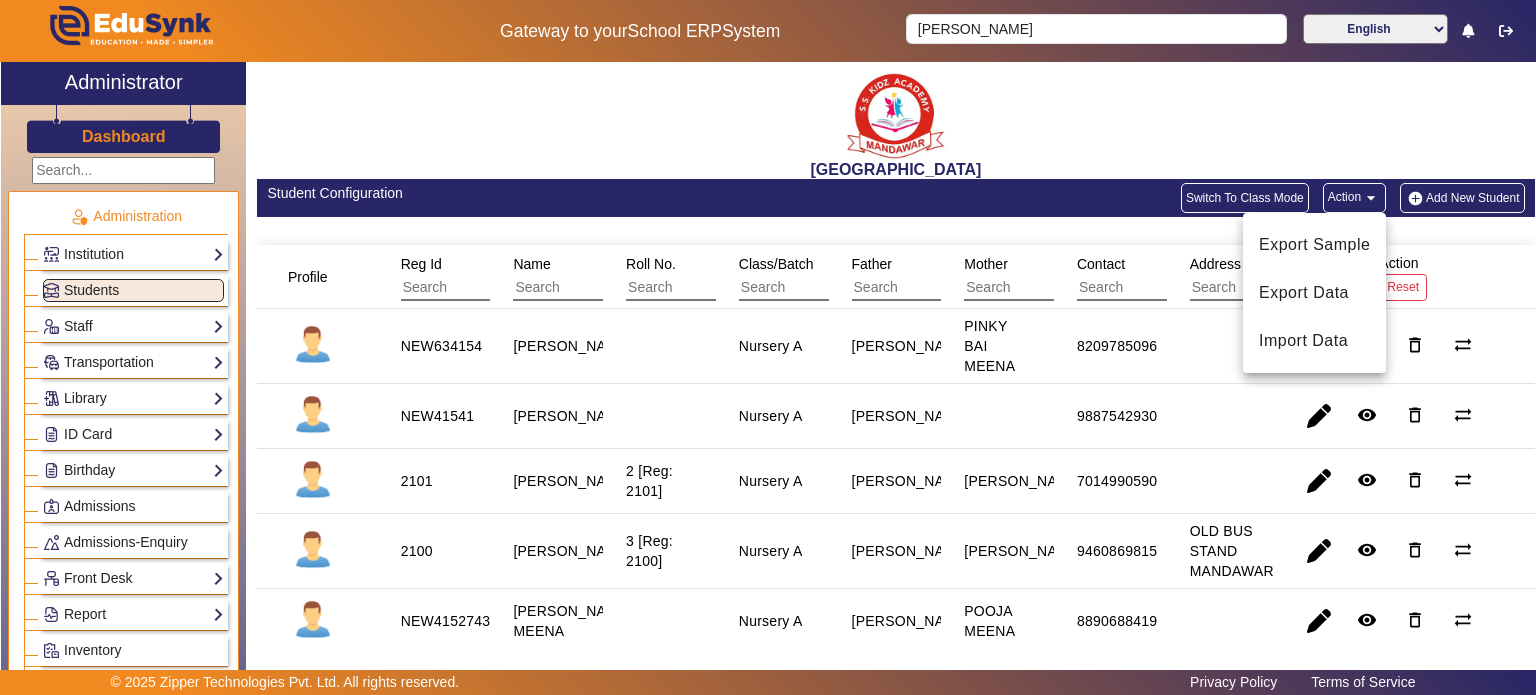 click at bounding box center (768, 347) 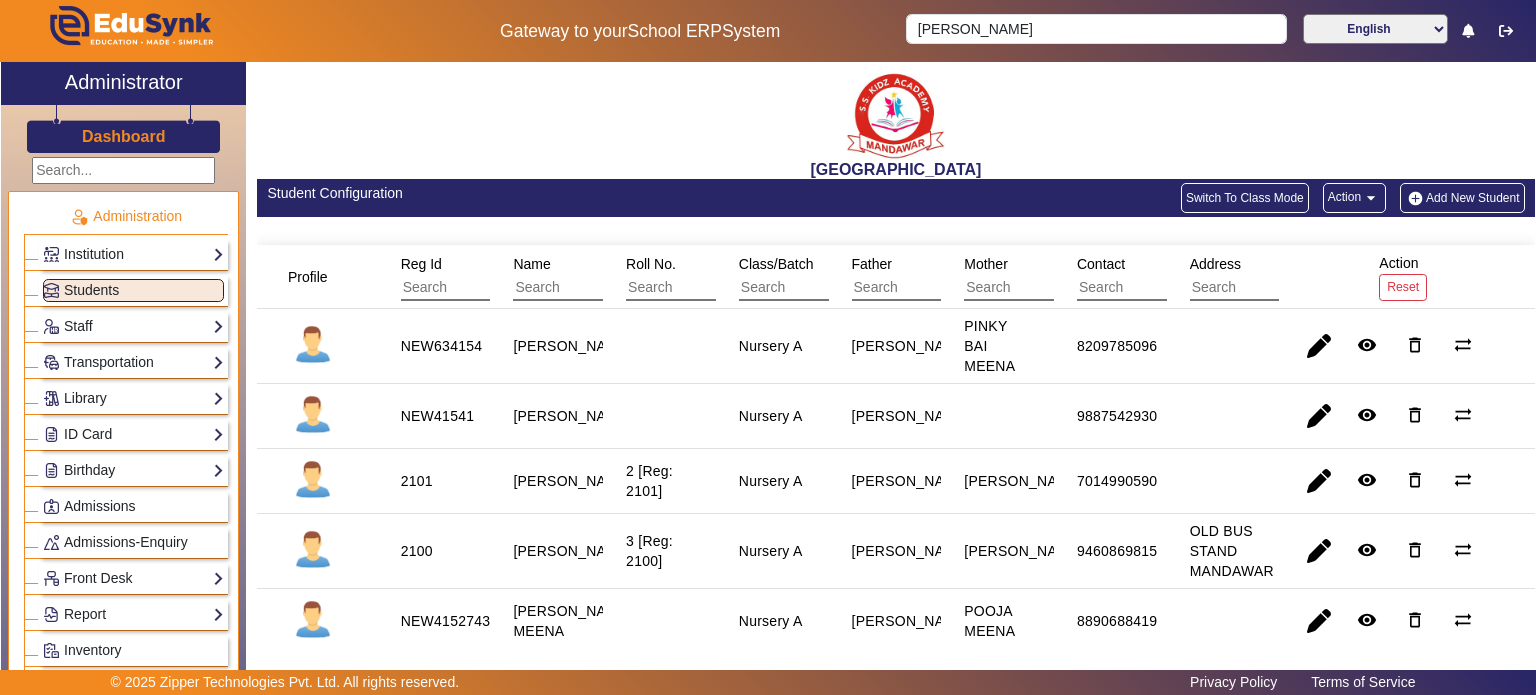 click on "Switch To Class Mode" 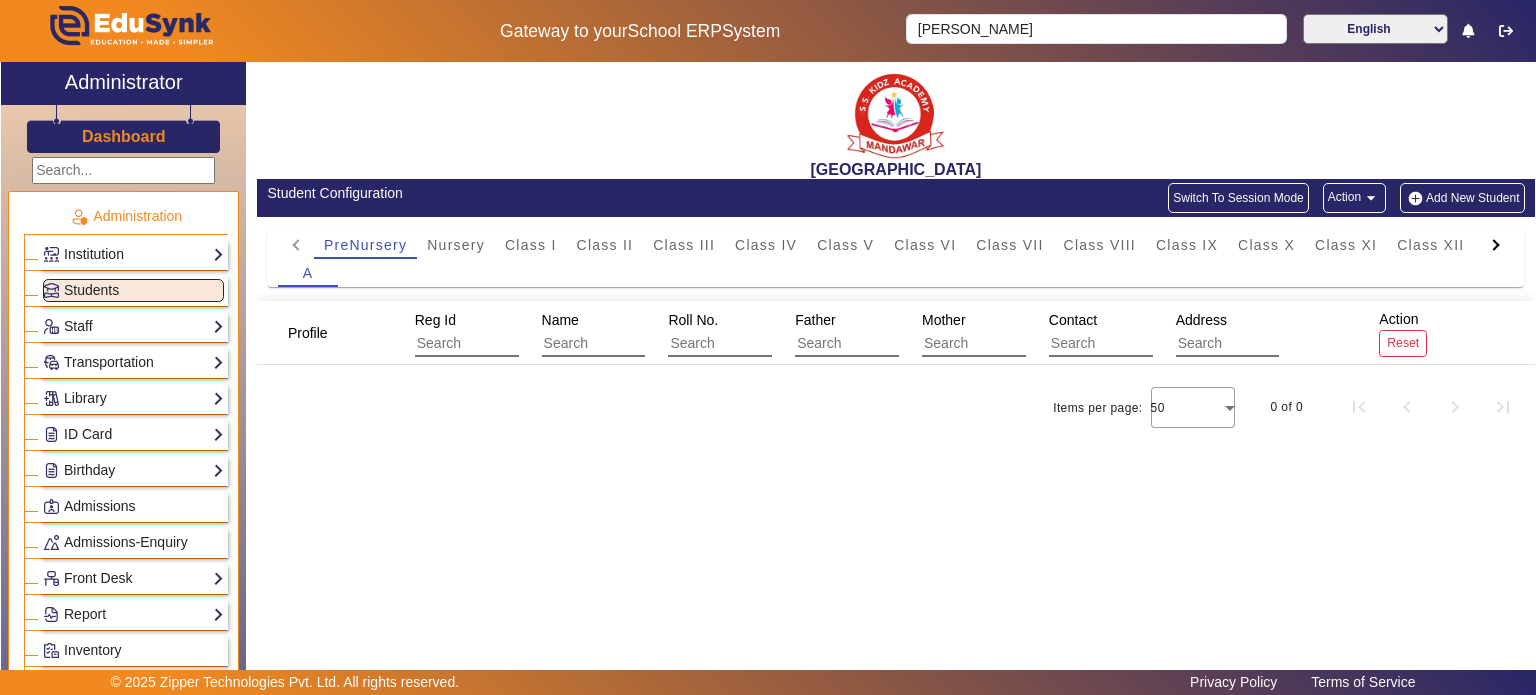 click on "Action  arrow_drop_down" 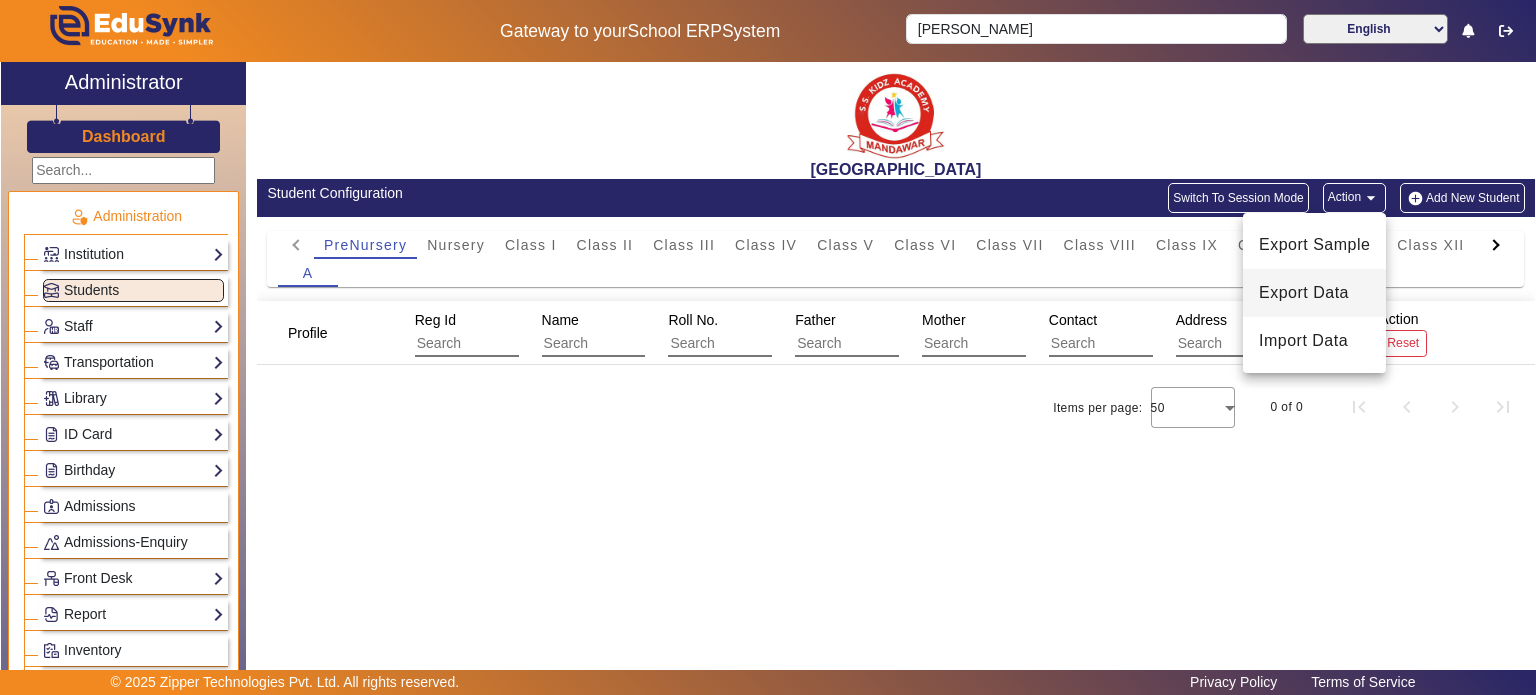 click on "Export Data" at bounding box center [1314, 293] 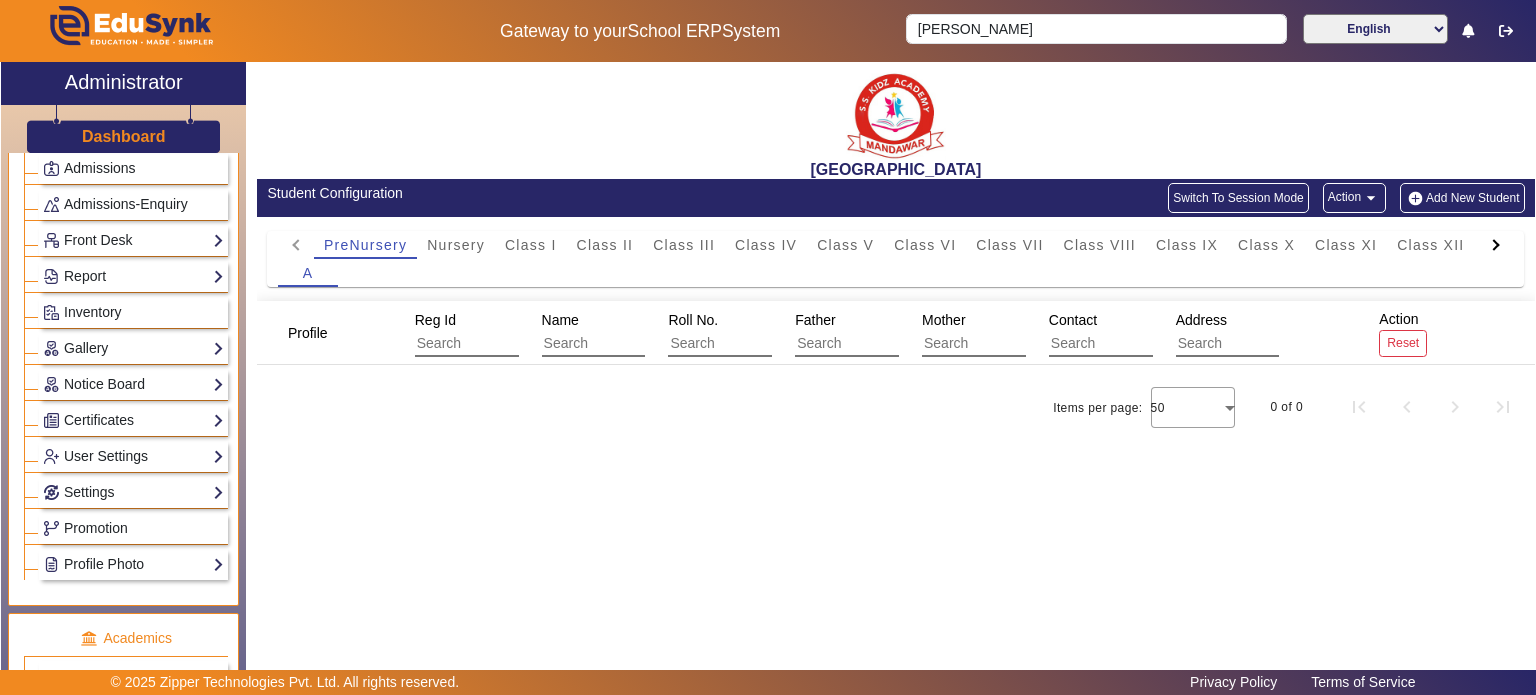 scroll, scrollTop: 331, scrollLeft: 0, axis: vertical 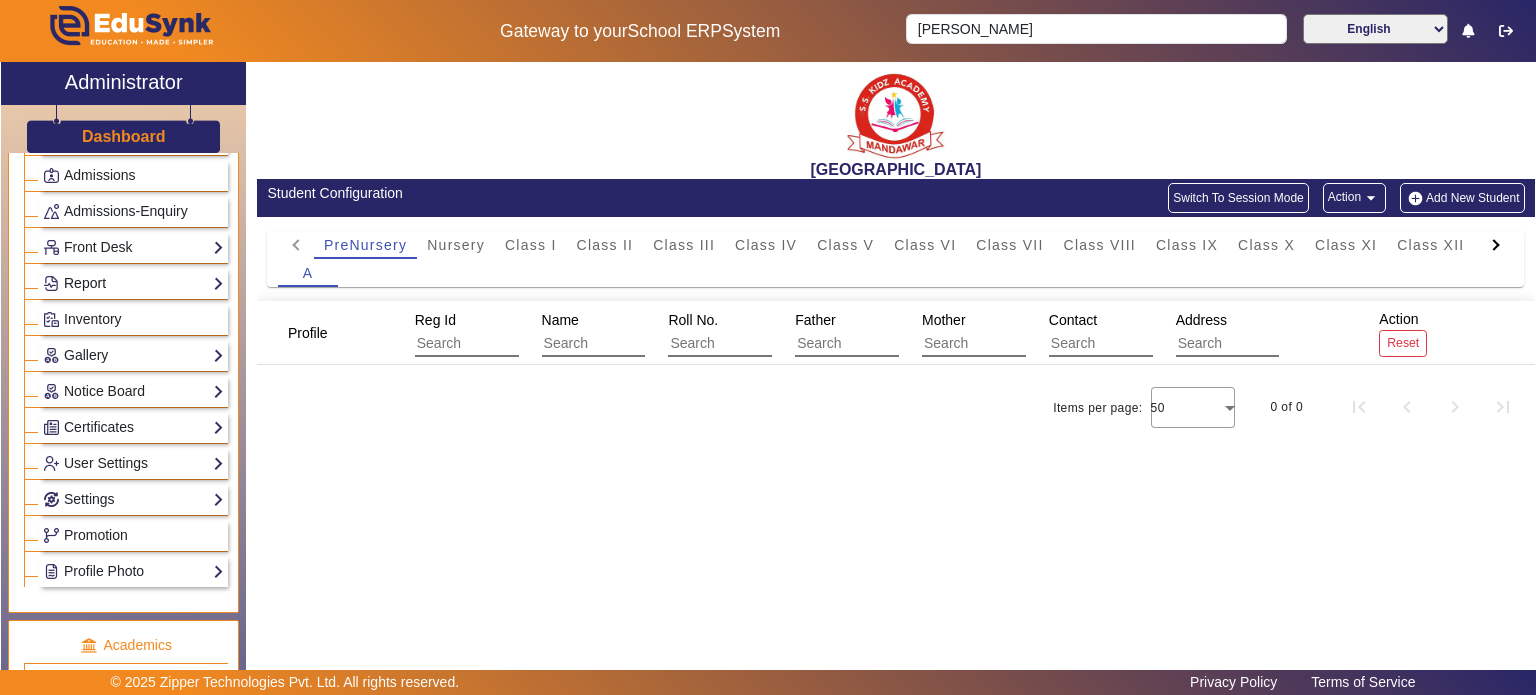 click on "Report" 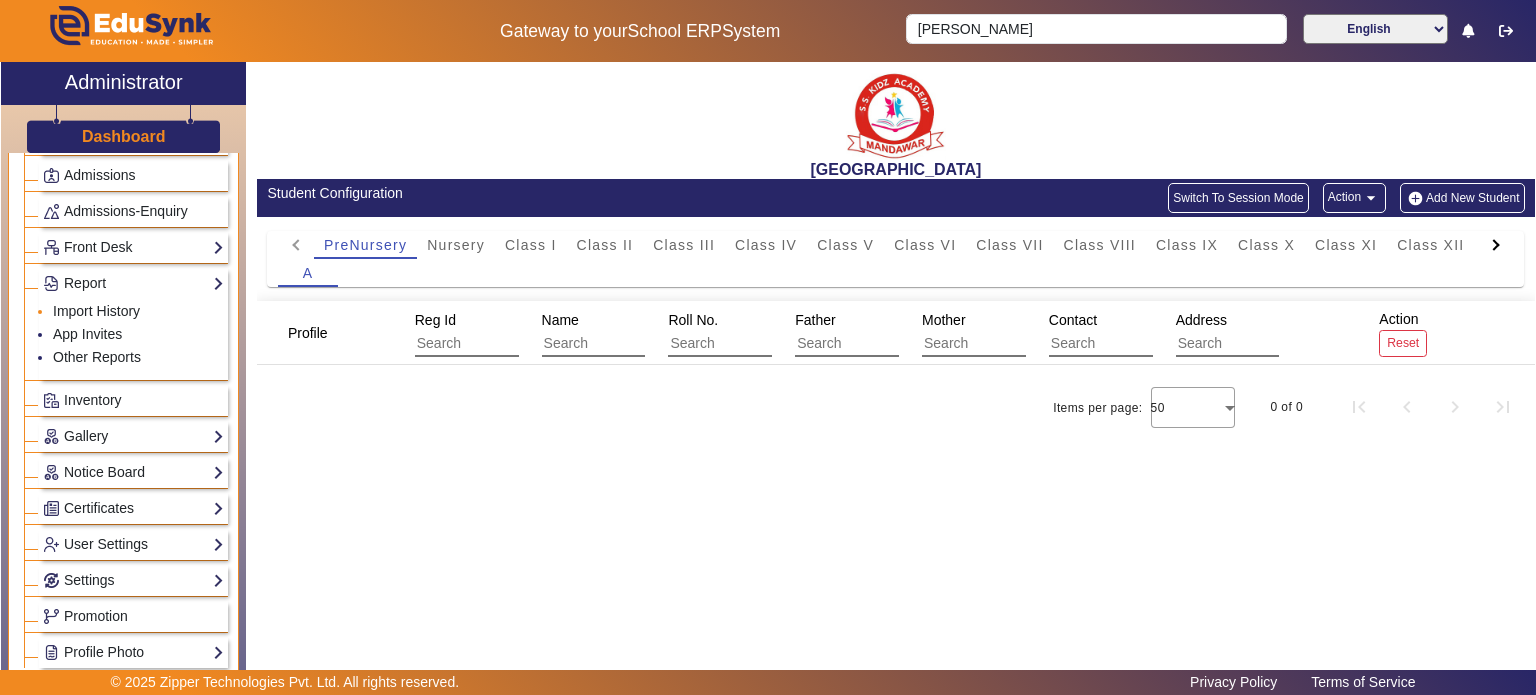 click on "Import History" 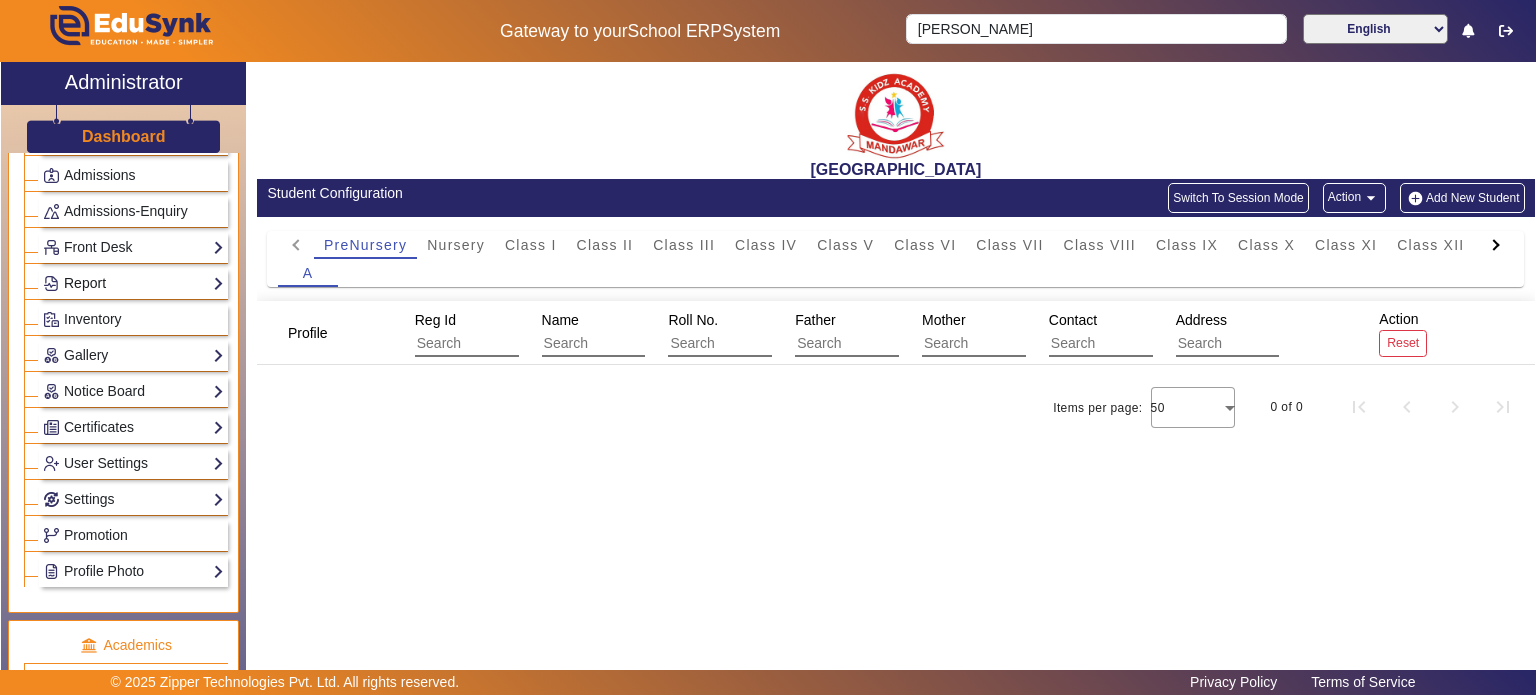 click on "Report" 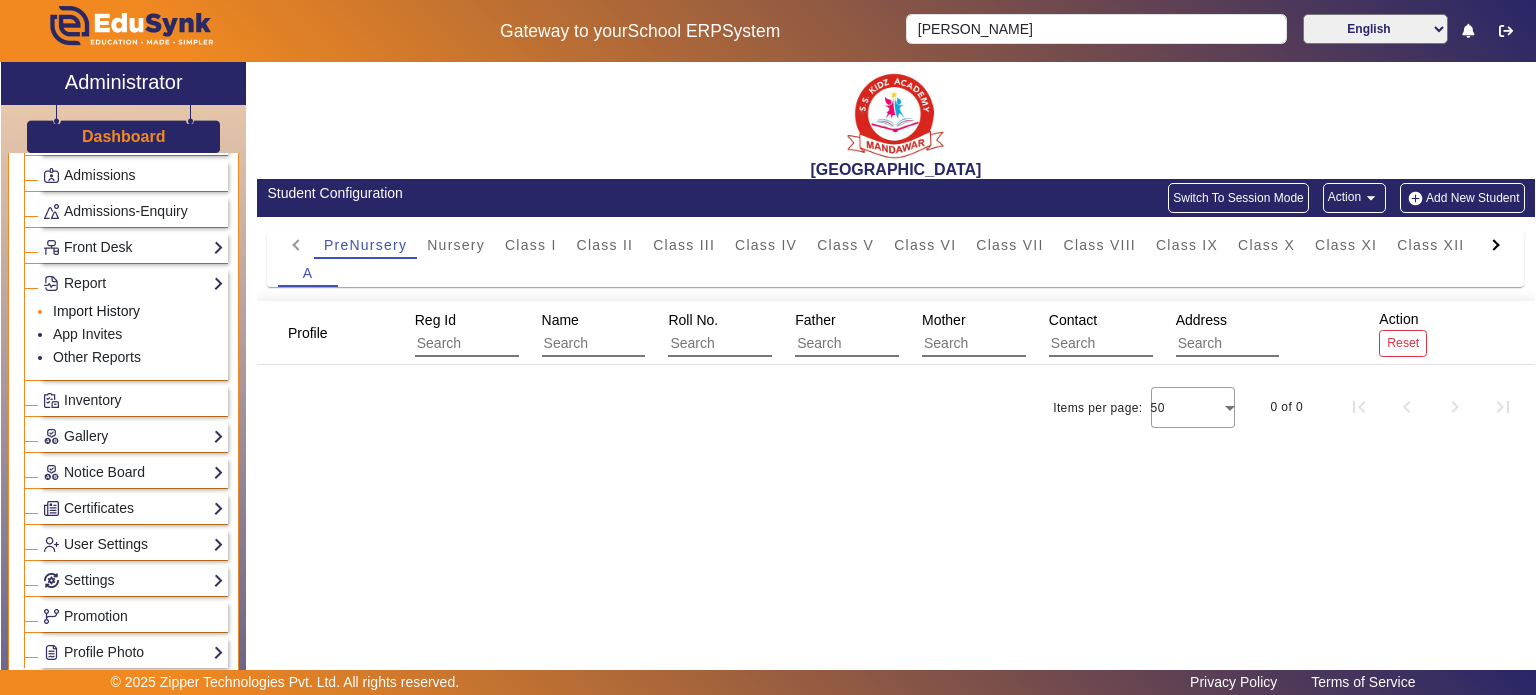 click on "Import History" 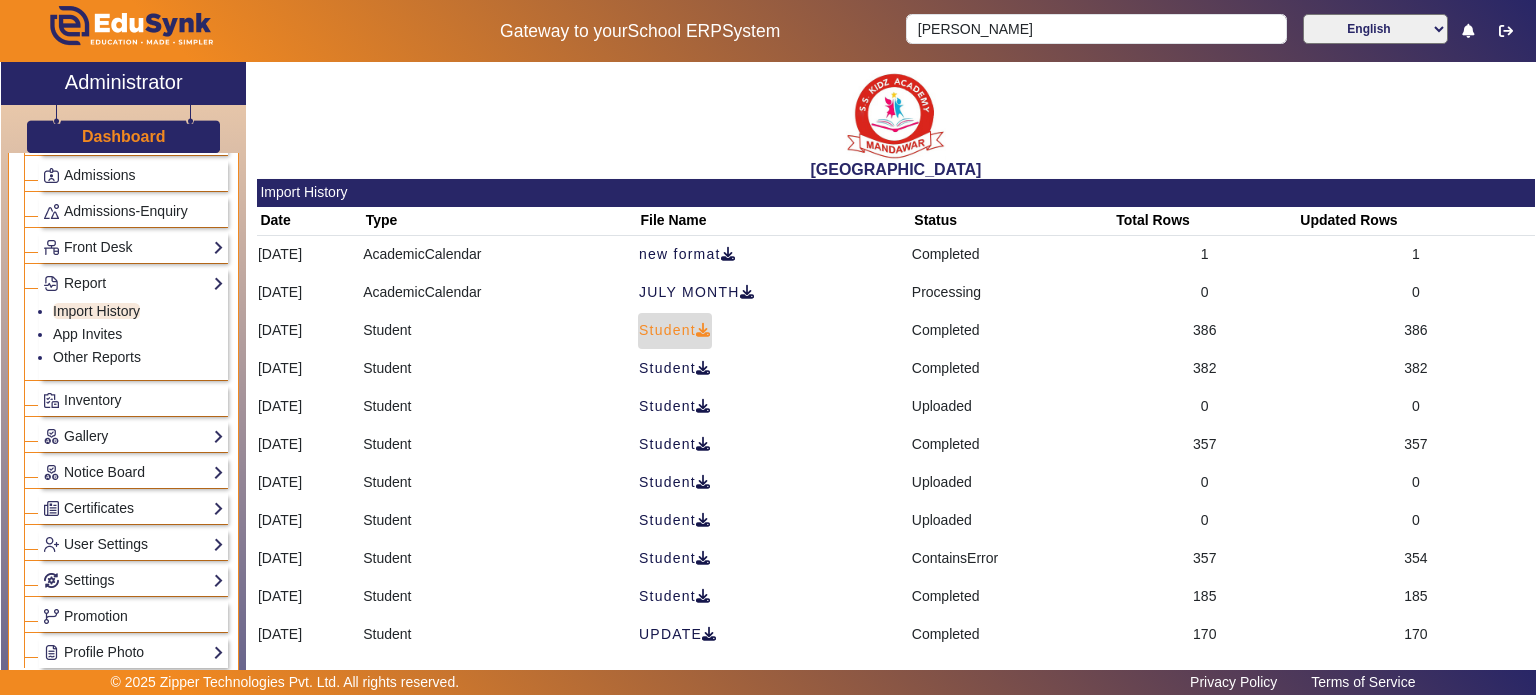 click on "Student" 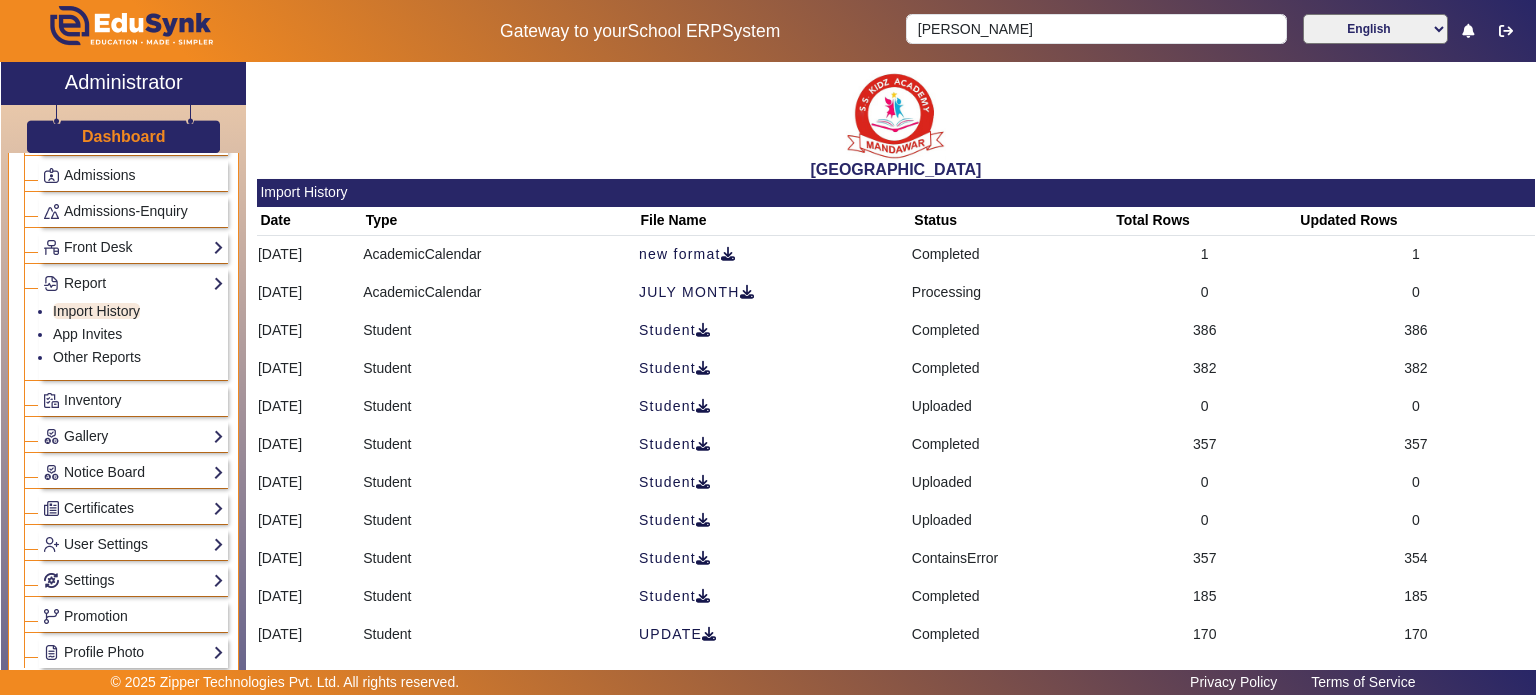 type 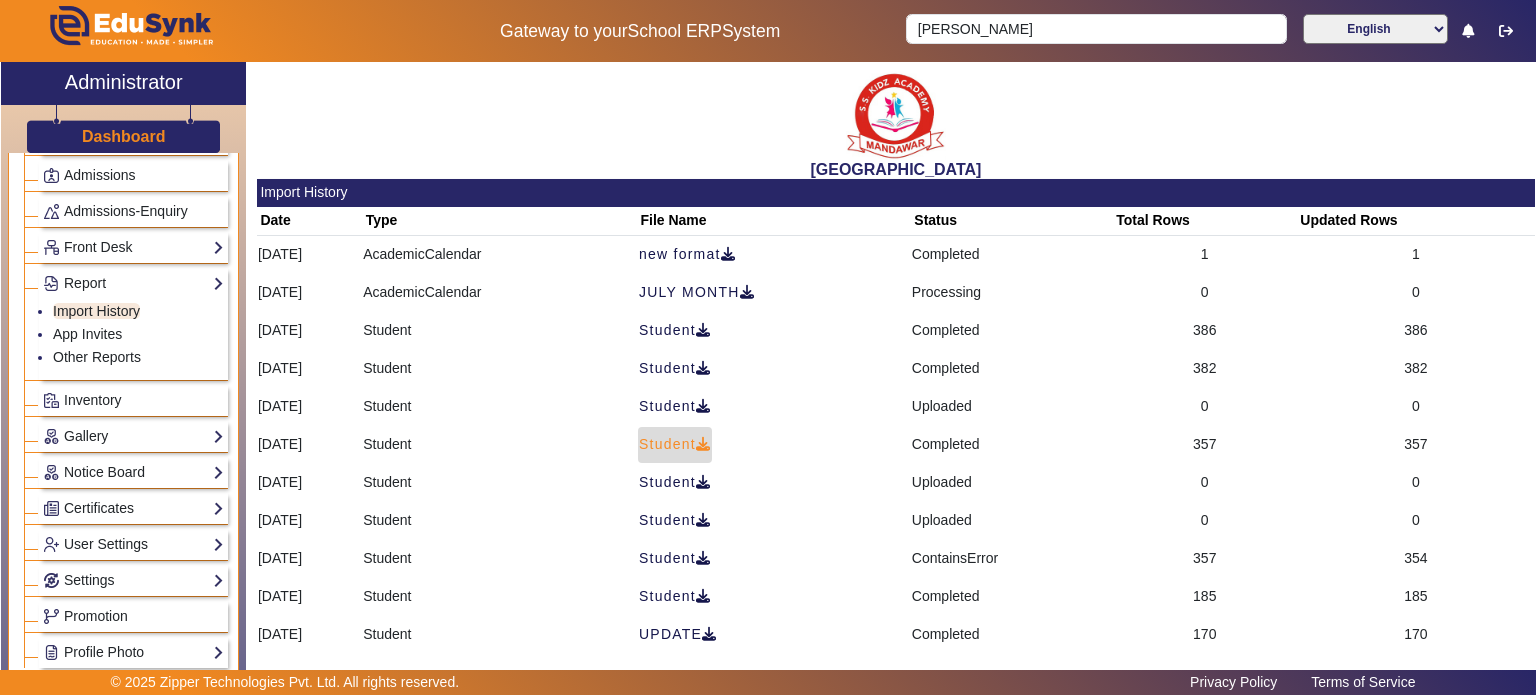 click on "Student" 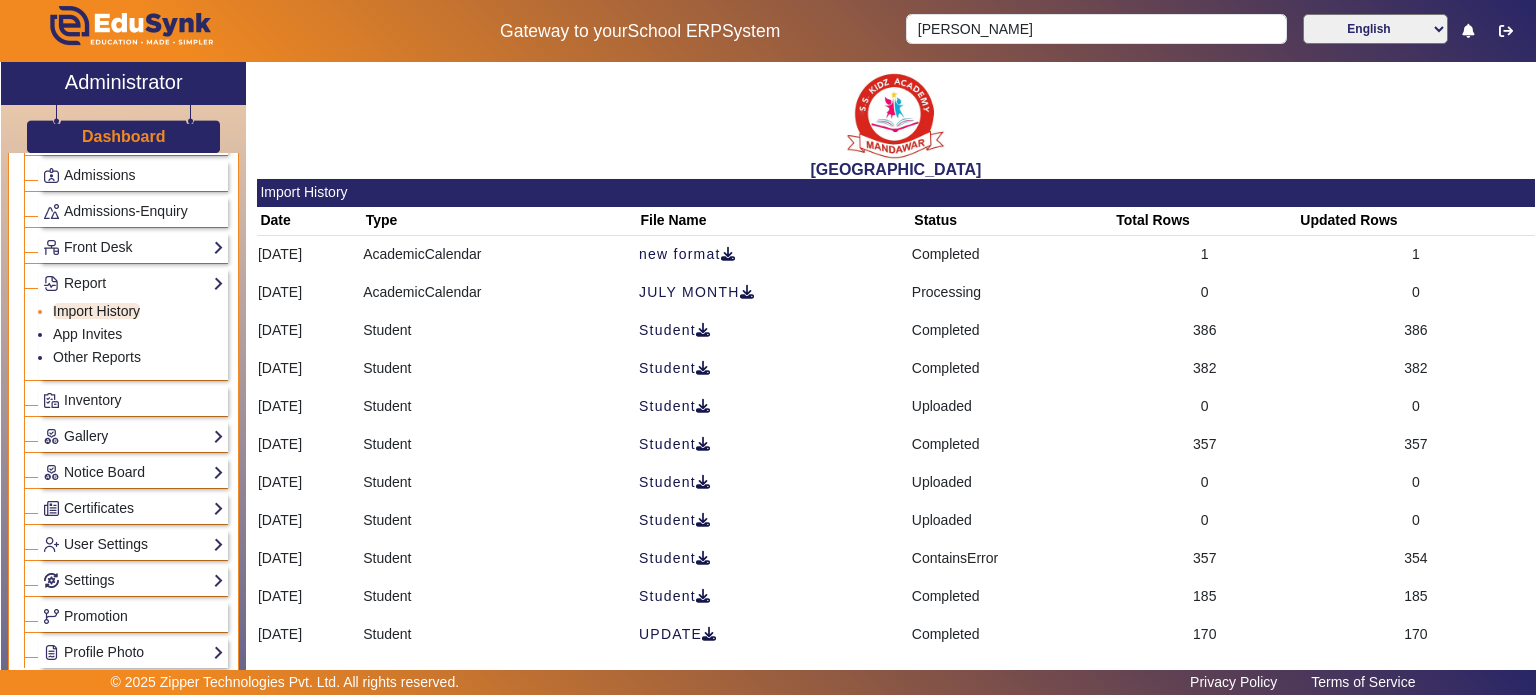 click on "Import History" 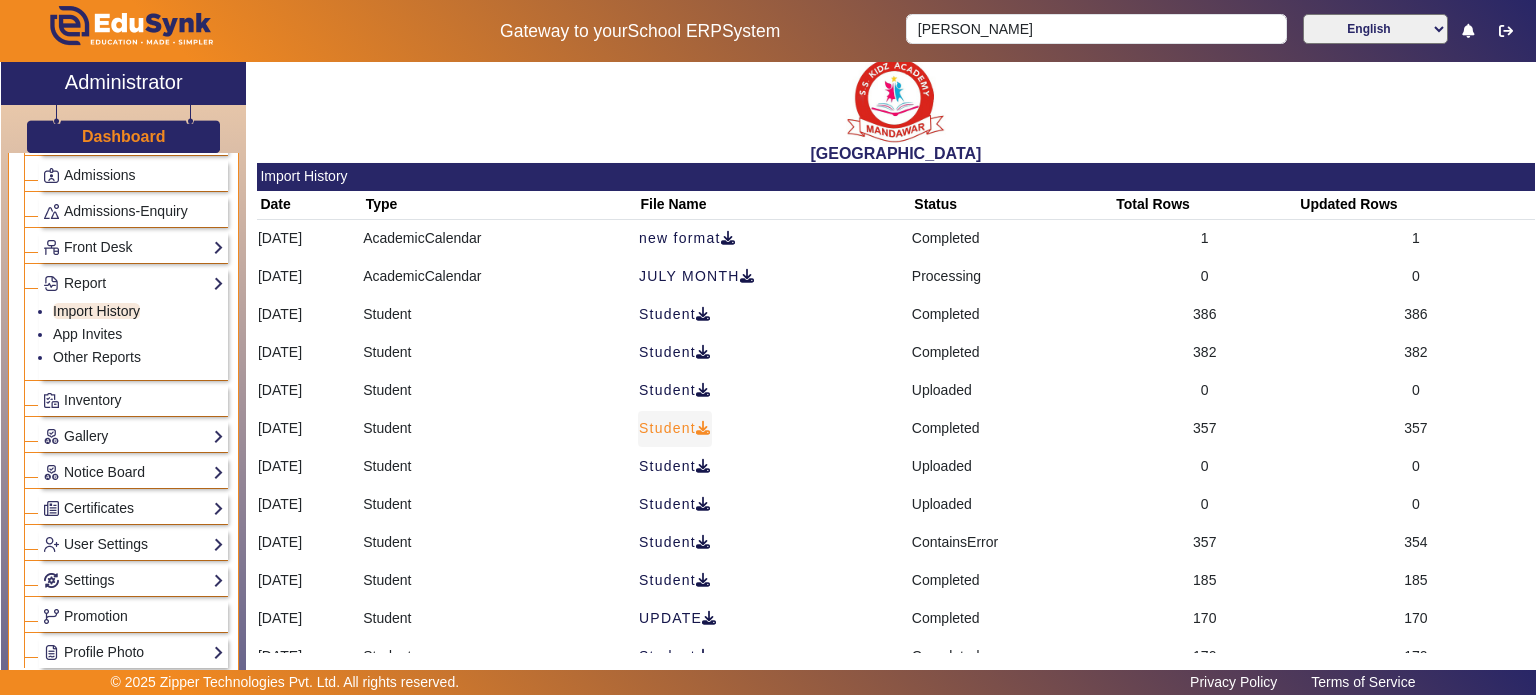 scroll, scrollTop: 3, scrollLeft: 0, axis: vertical 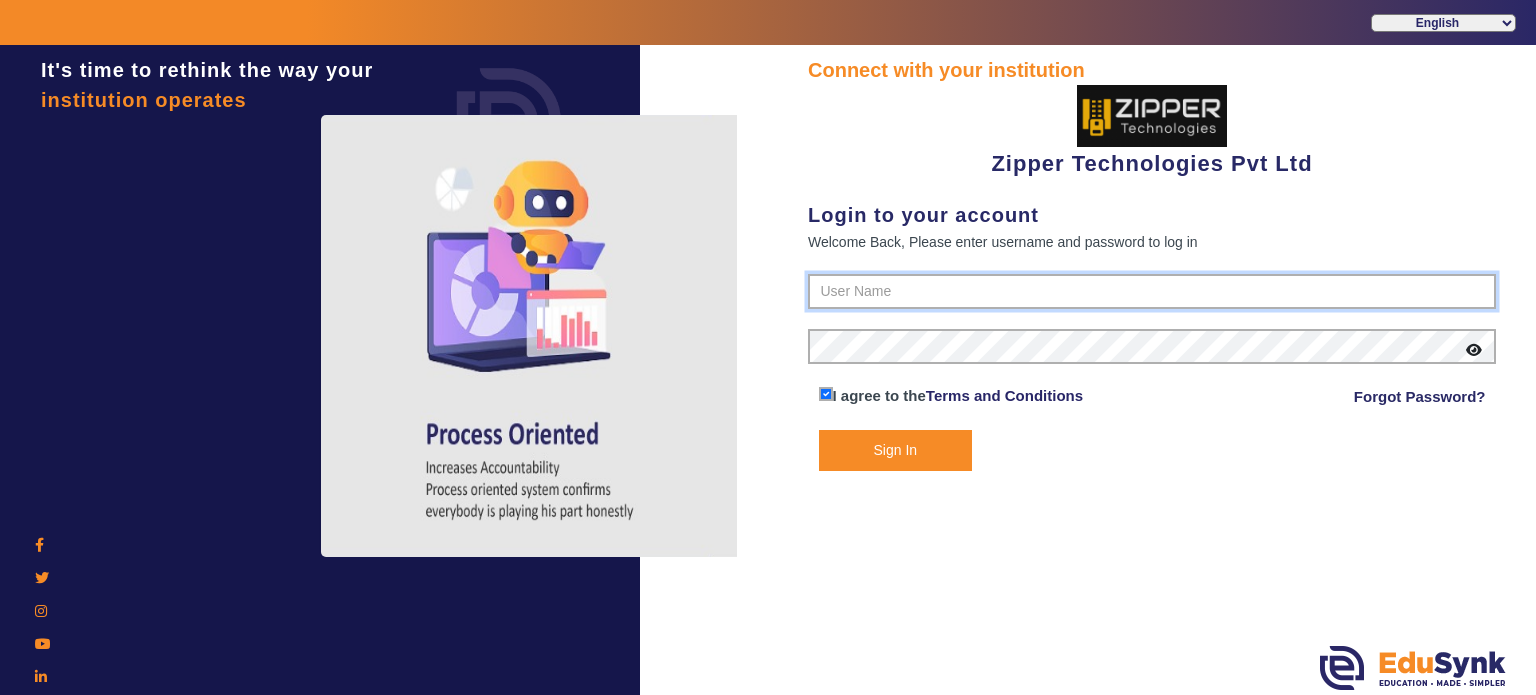 type on "1008790000" 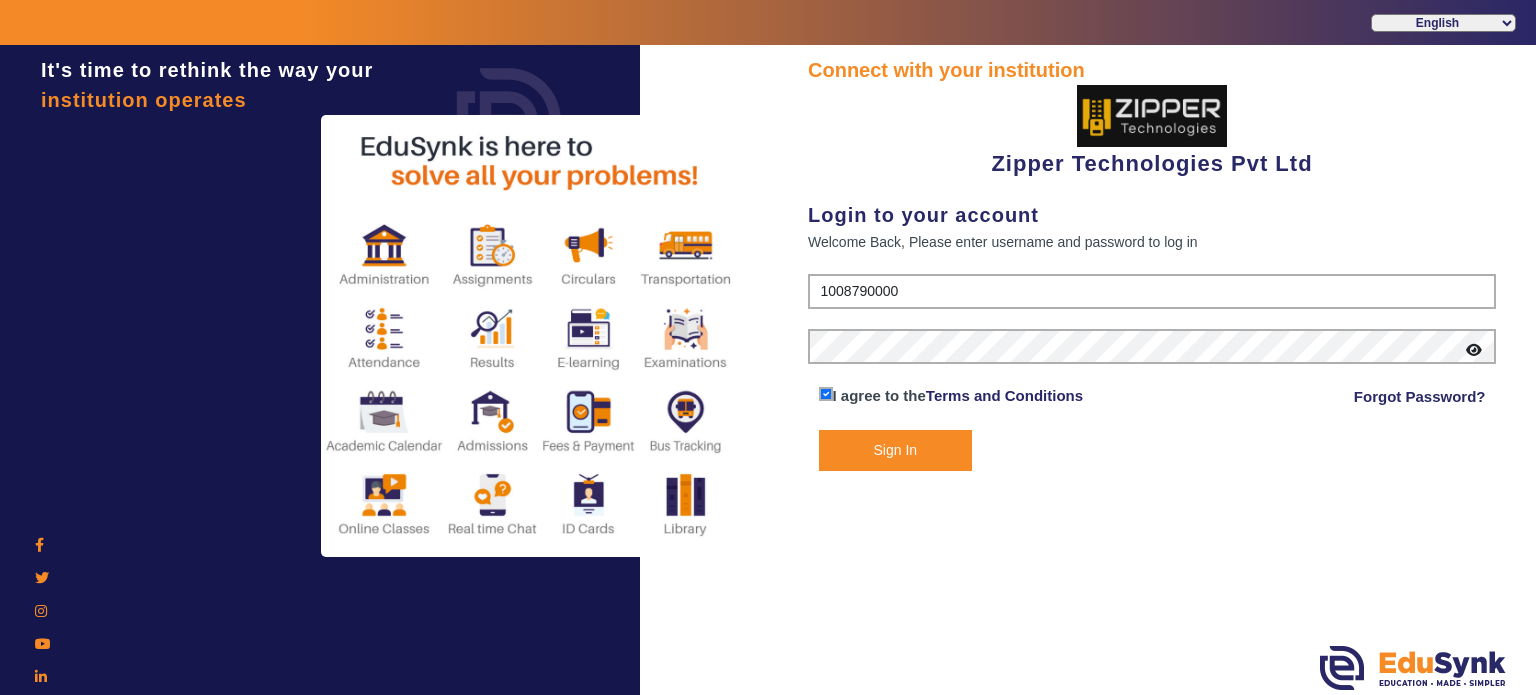 click on "Sign In" 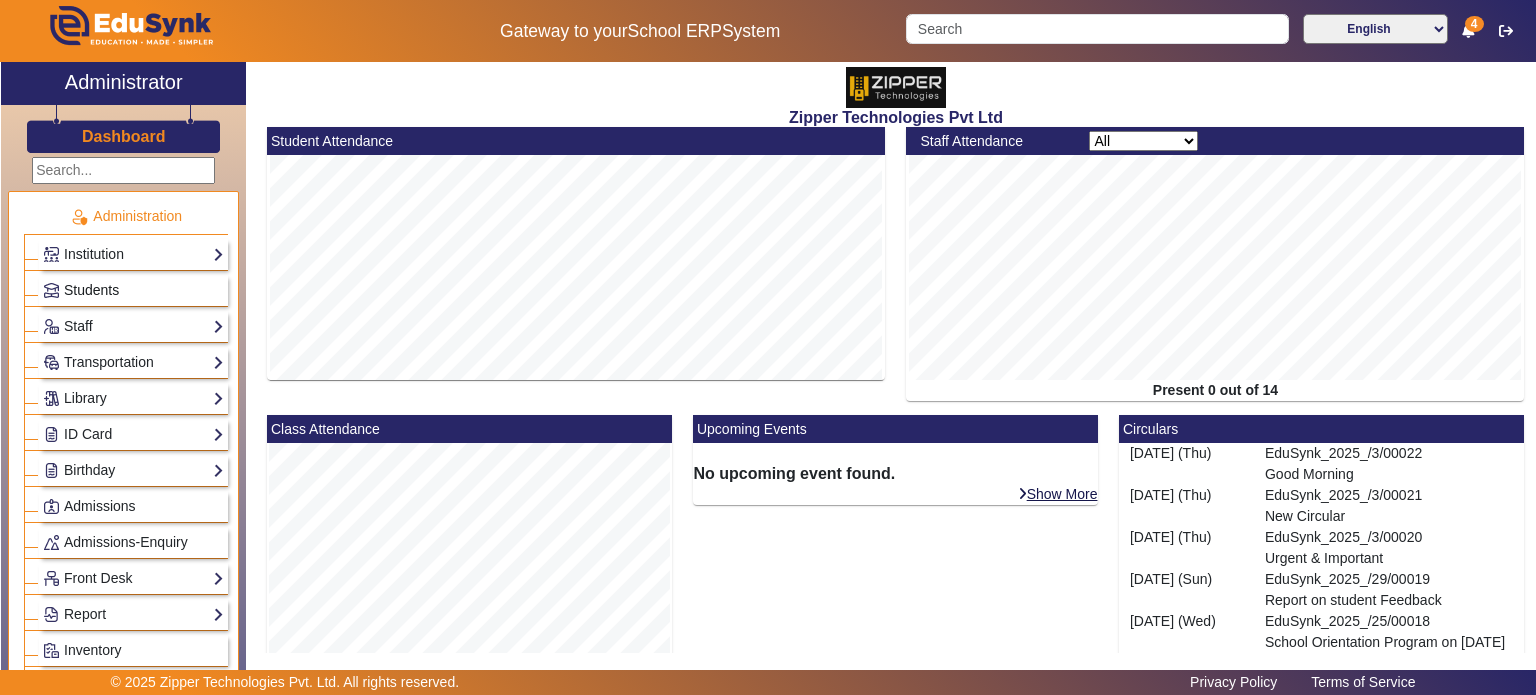 click on "Students" 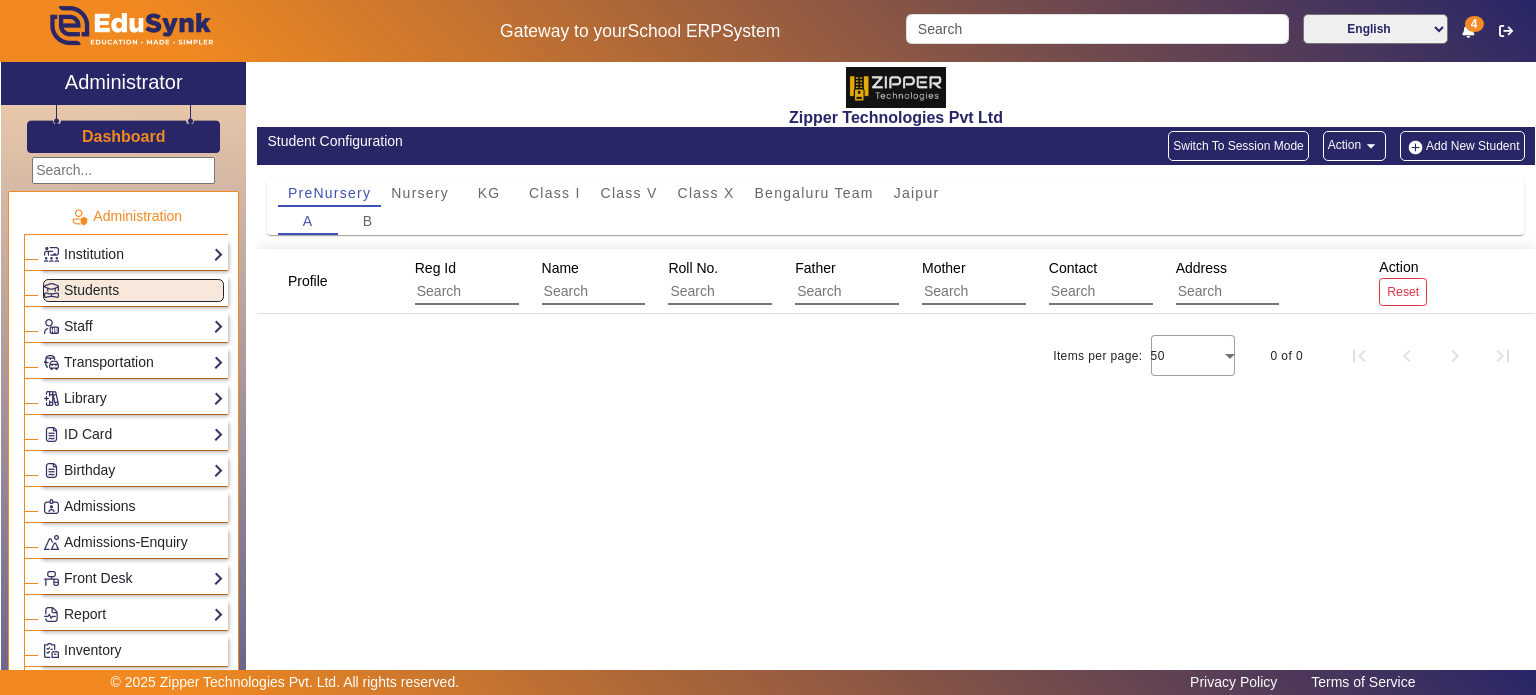 click on "Zipper Technologies Pvt Ltd" 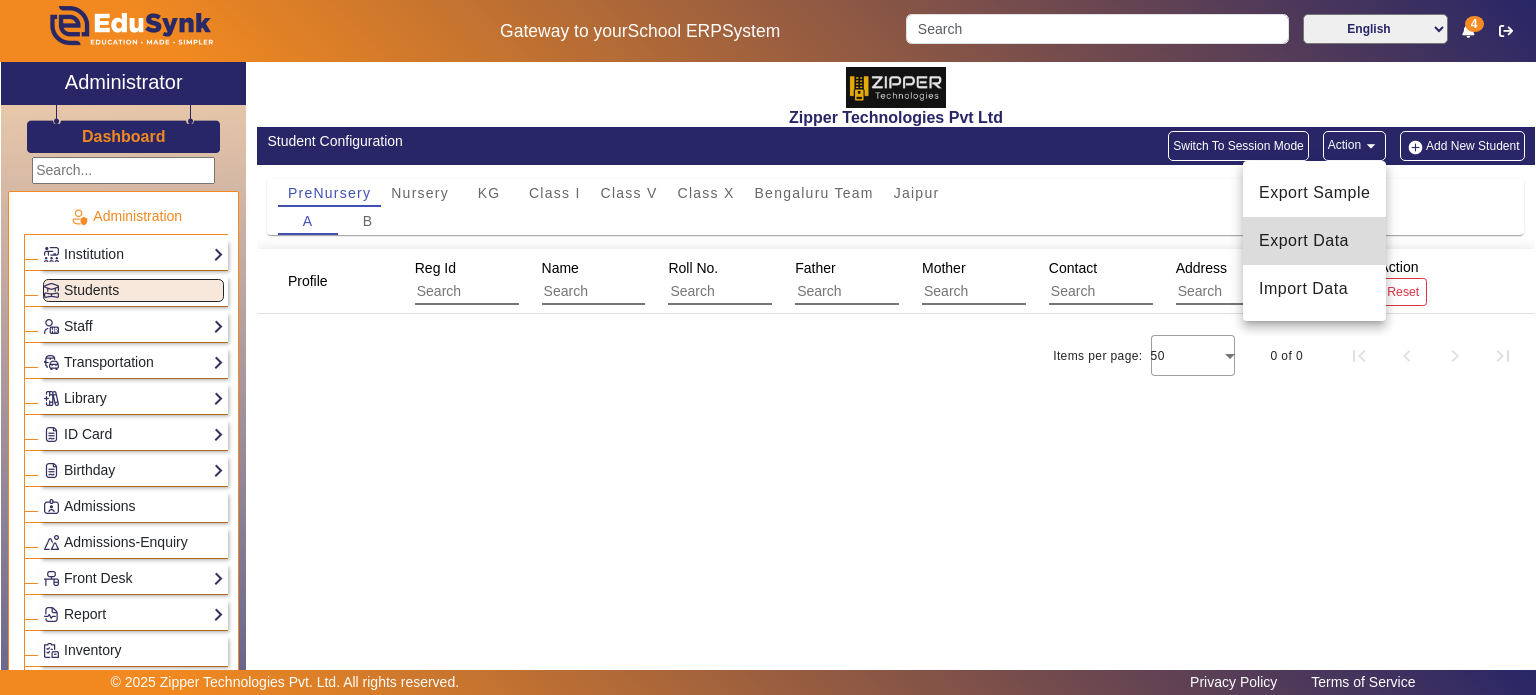 click on "Export Data" at bounding box center [1314, 241] 